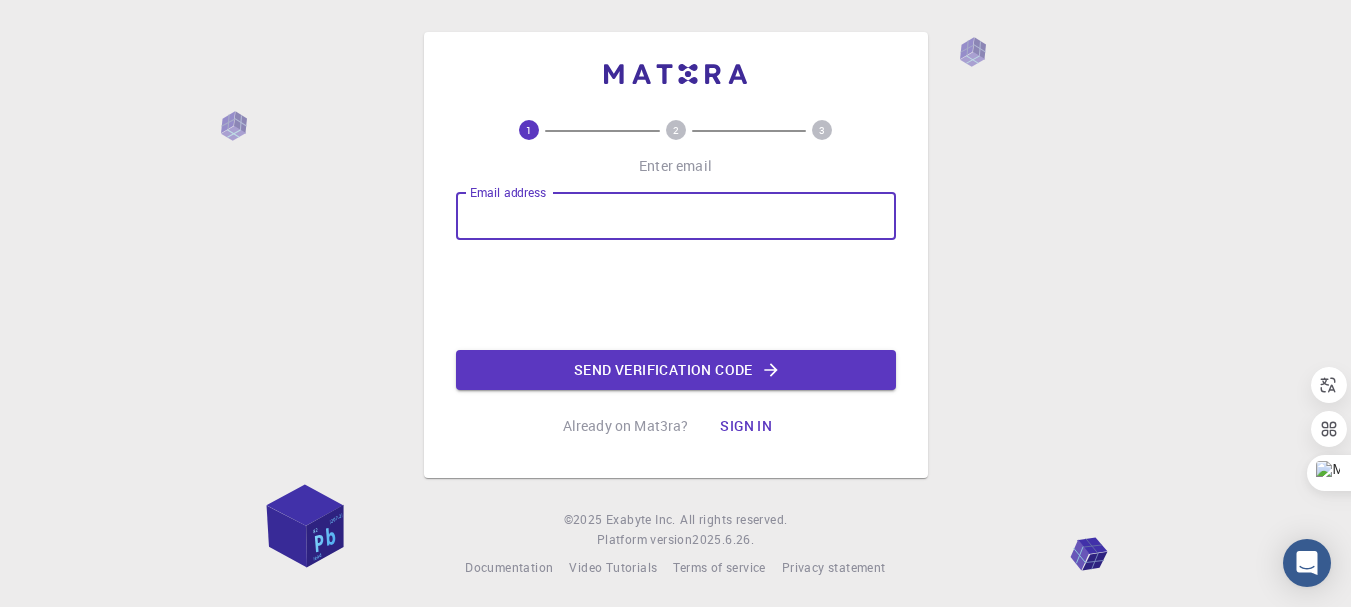 scroll, scrollTop: 0, scrollLeft: 0, axis: both 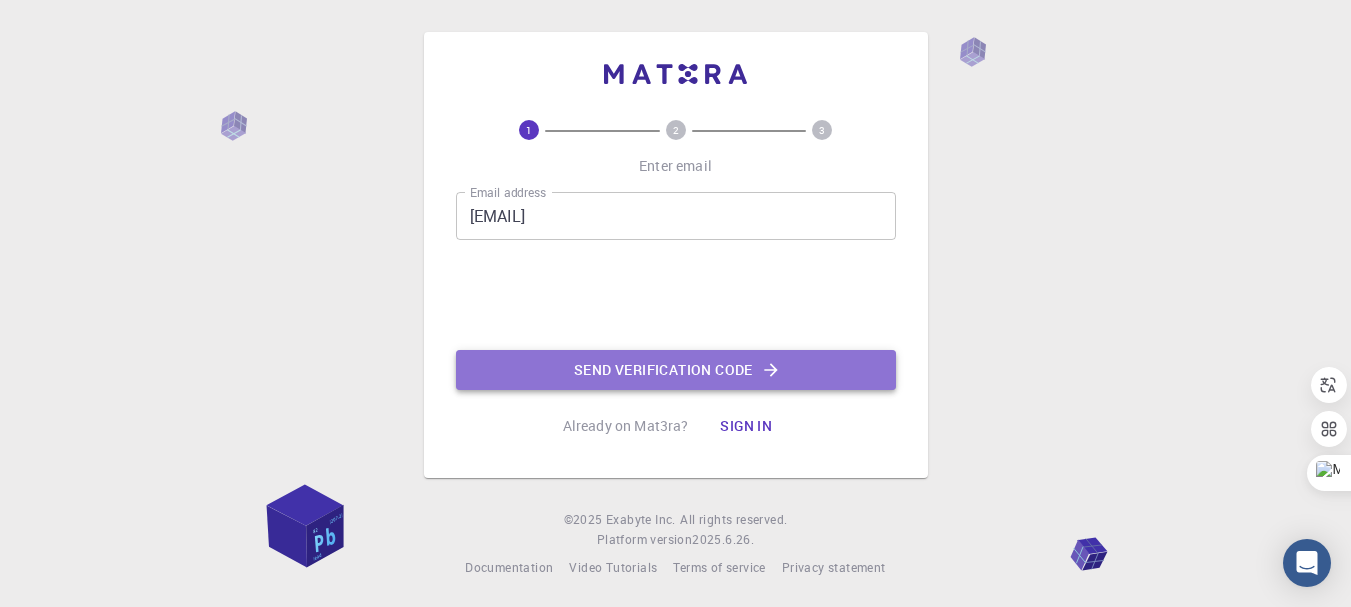 click on "Send verification code" 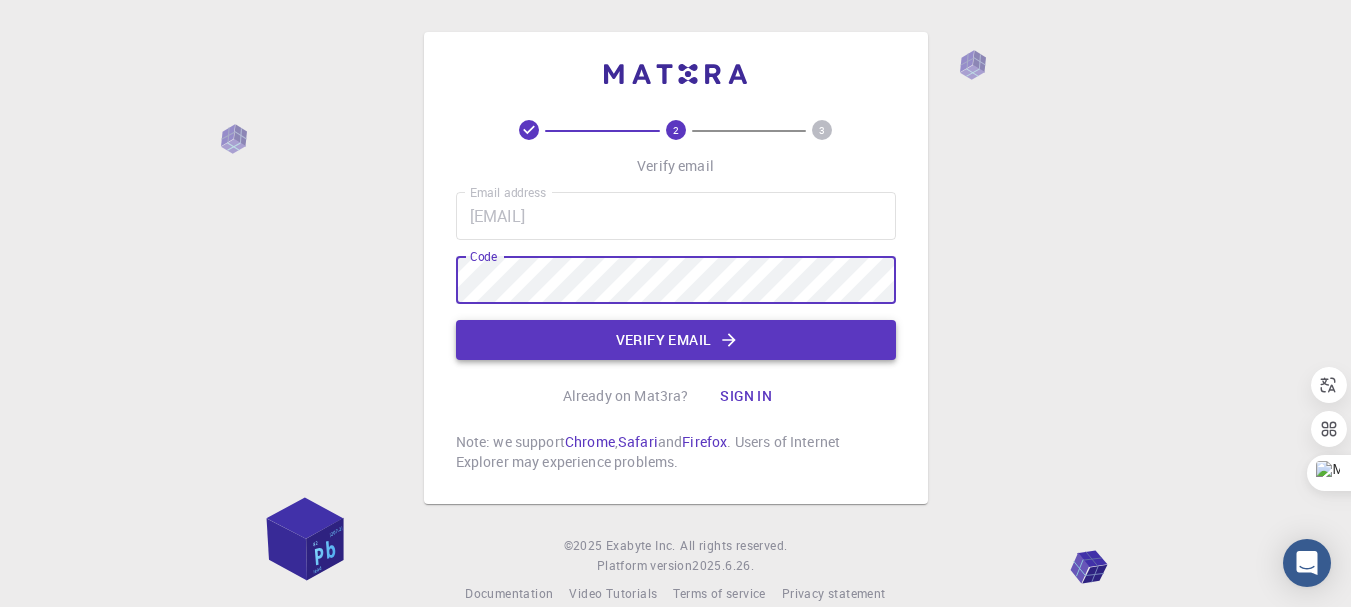 click on "Verify email" 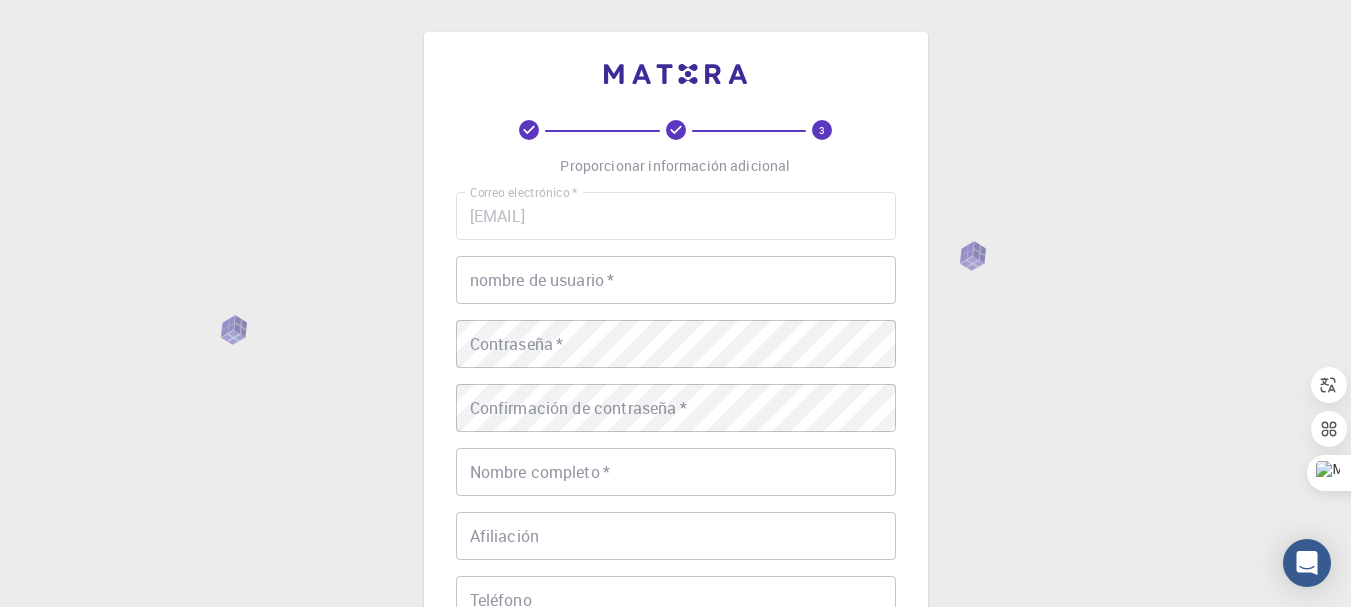 click on "nombre de usuario    *" at bounding box center (676, 280) 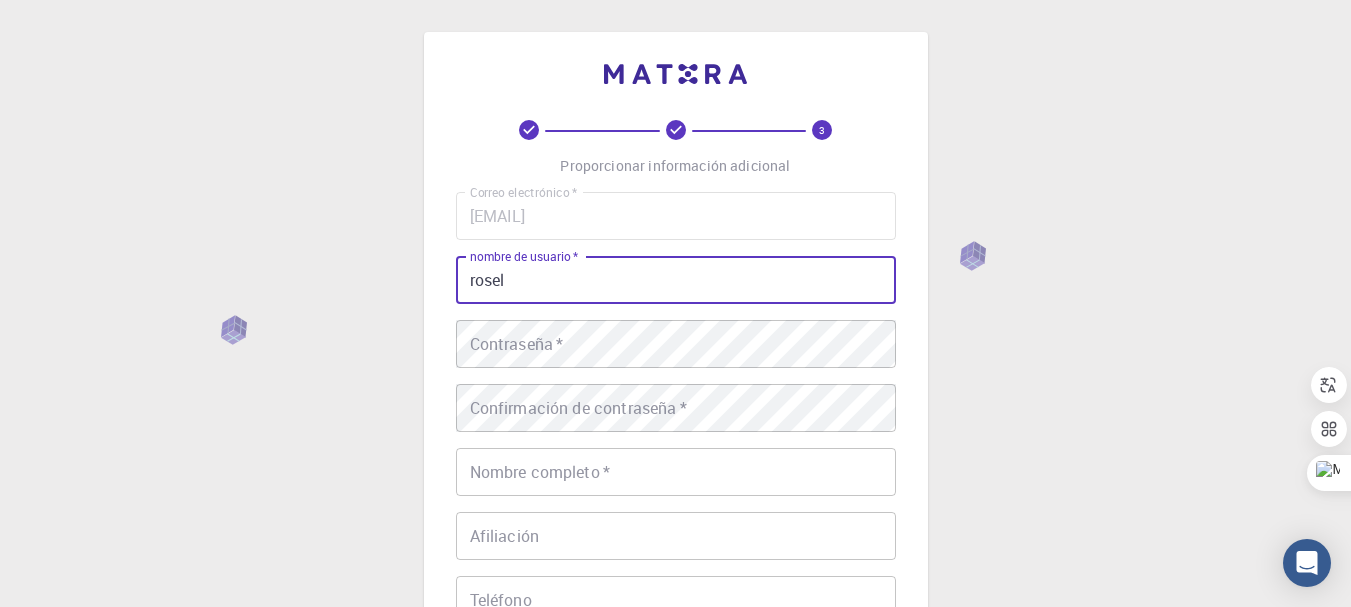 type on "rosel" 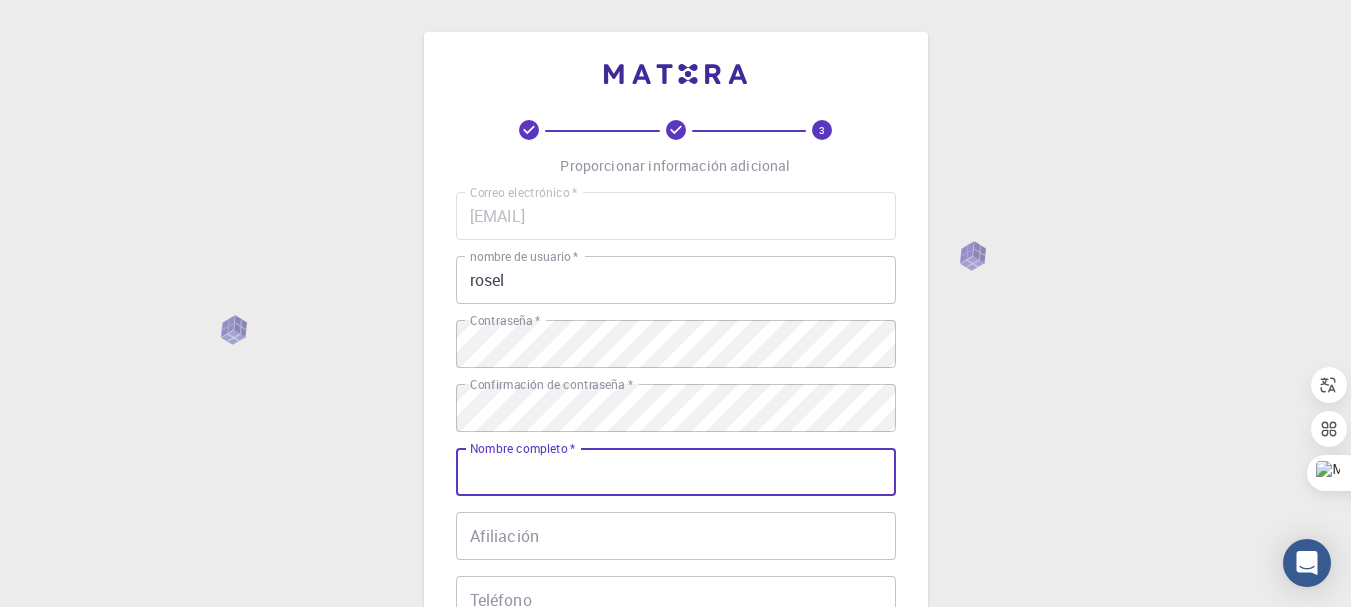 click on "Nombre completo    *" at bounding box center (676, 472) 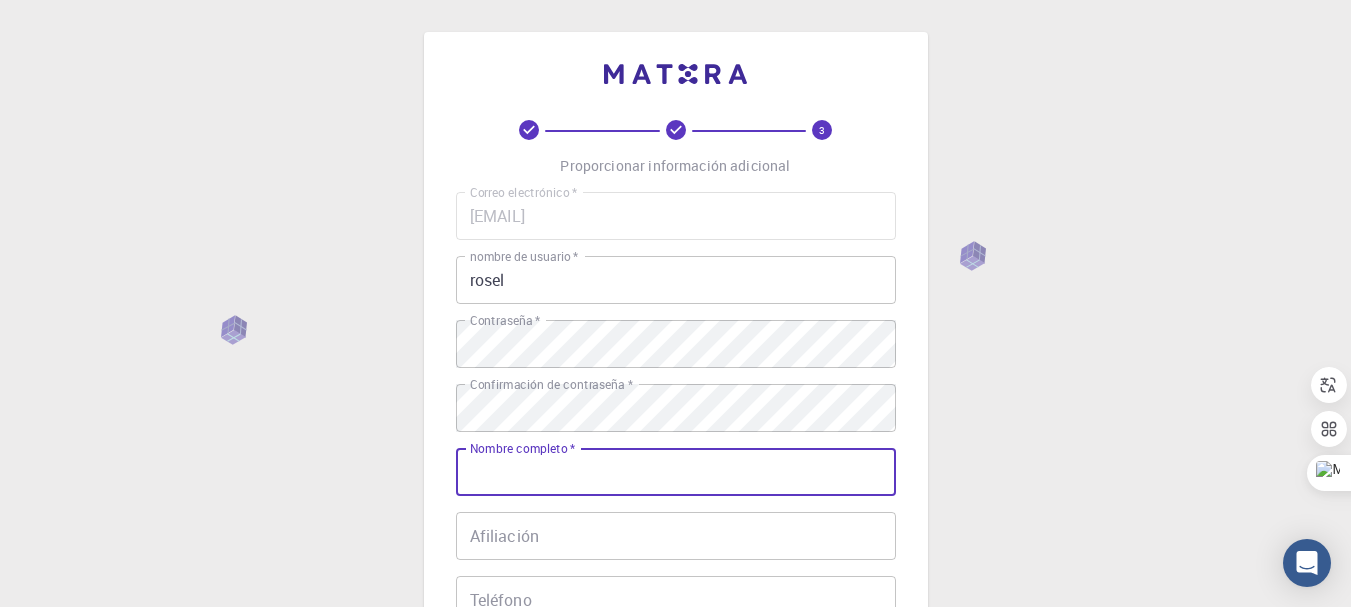 type on "[FIRST] [LAST]" 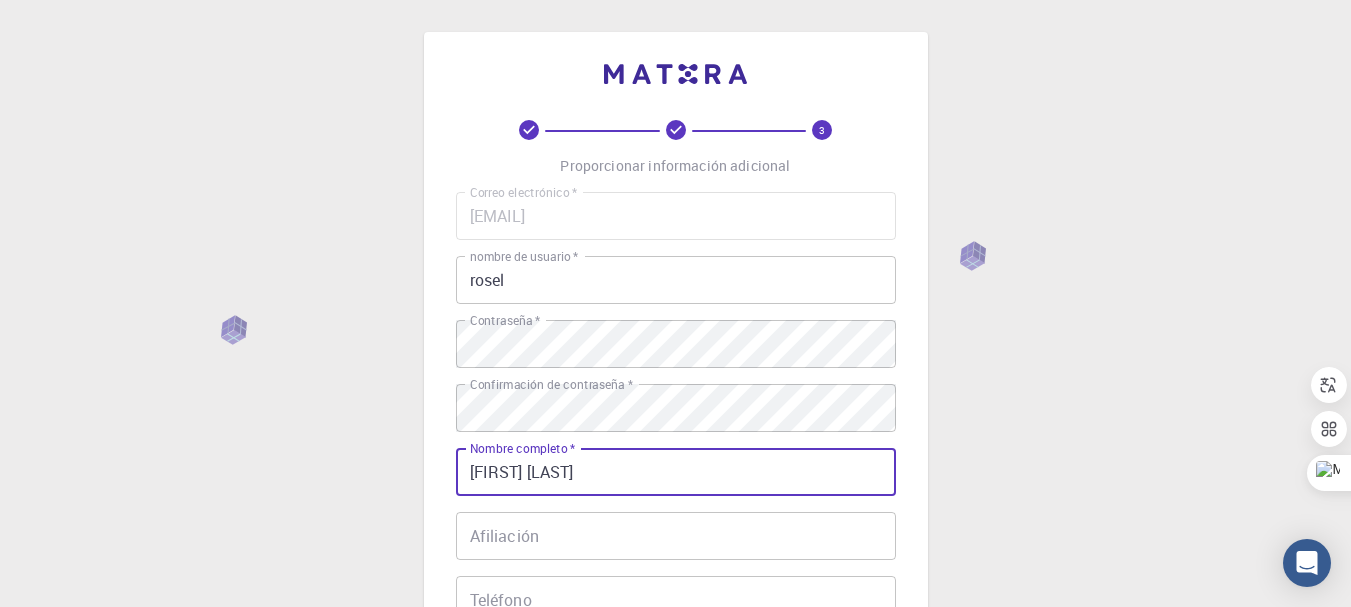 type on "982706011" 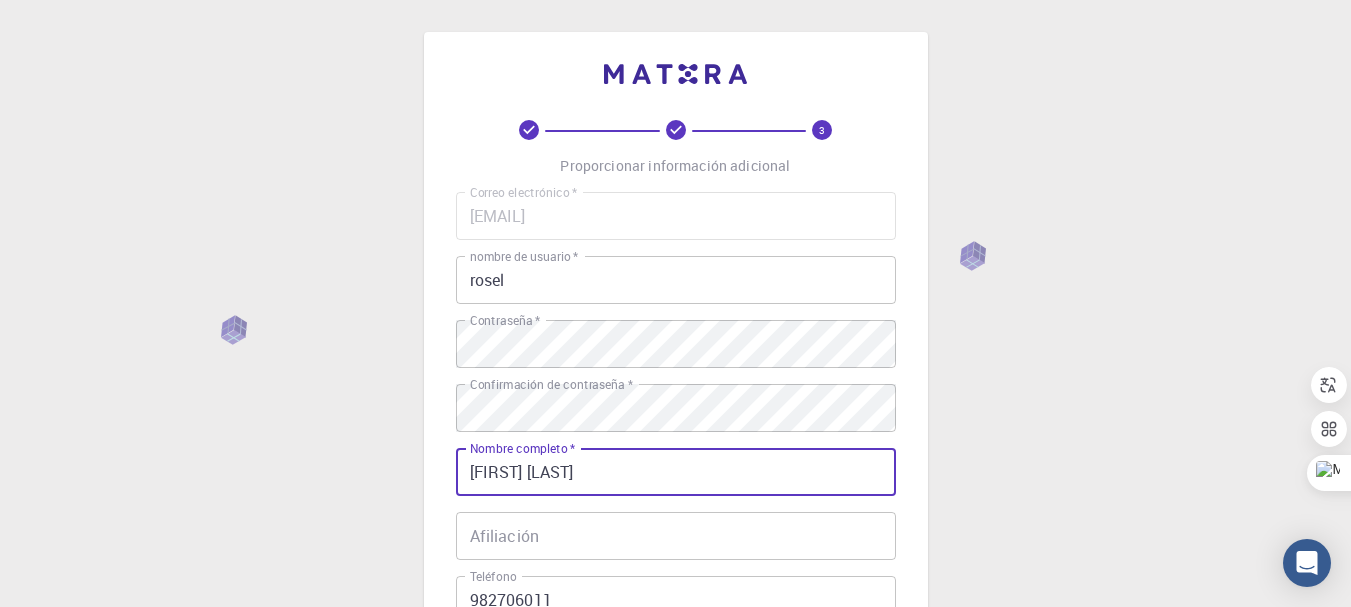 scroll, scrollTop: 100, scrollLeft: 0, axis: vertical 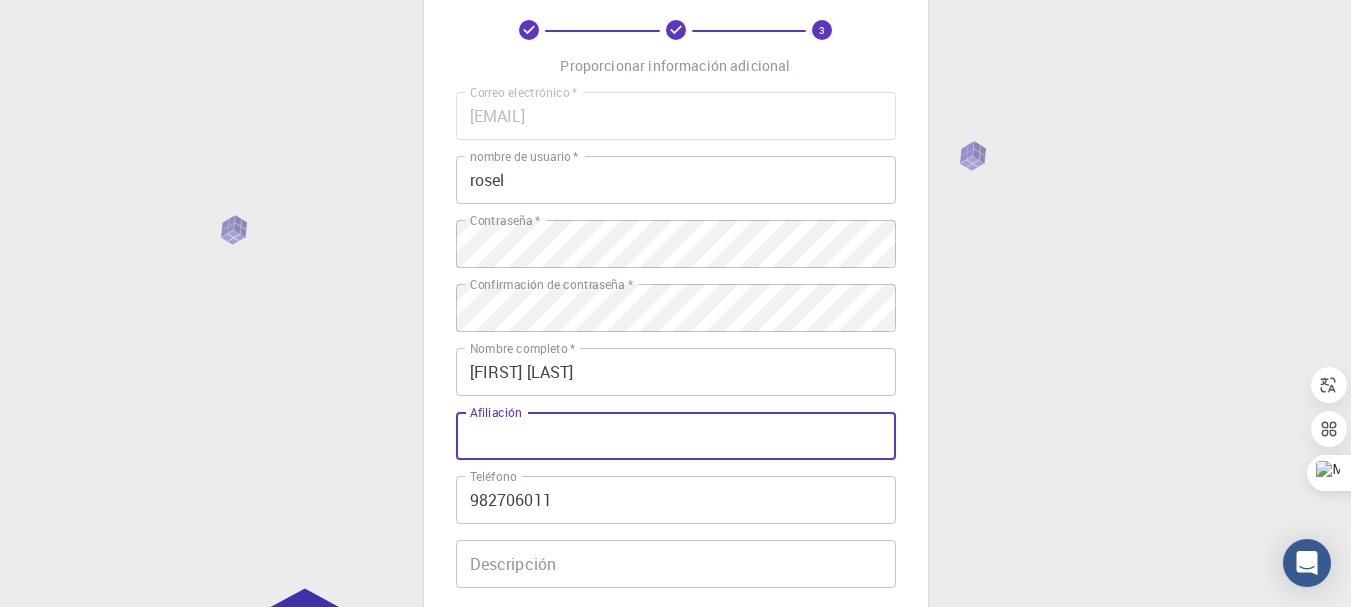 click on "Afiliación" at bounding box center [676, 436] 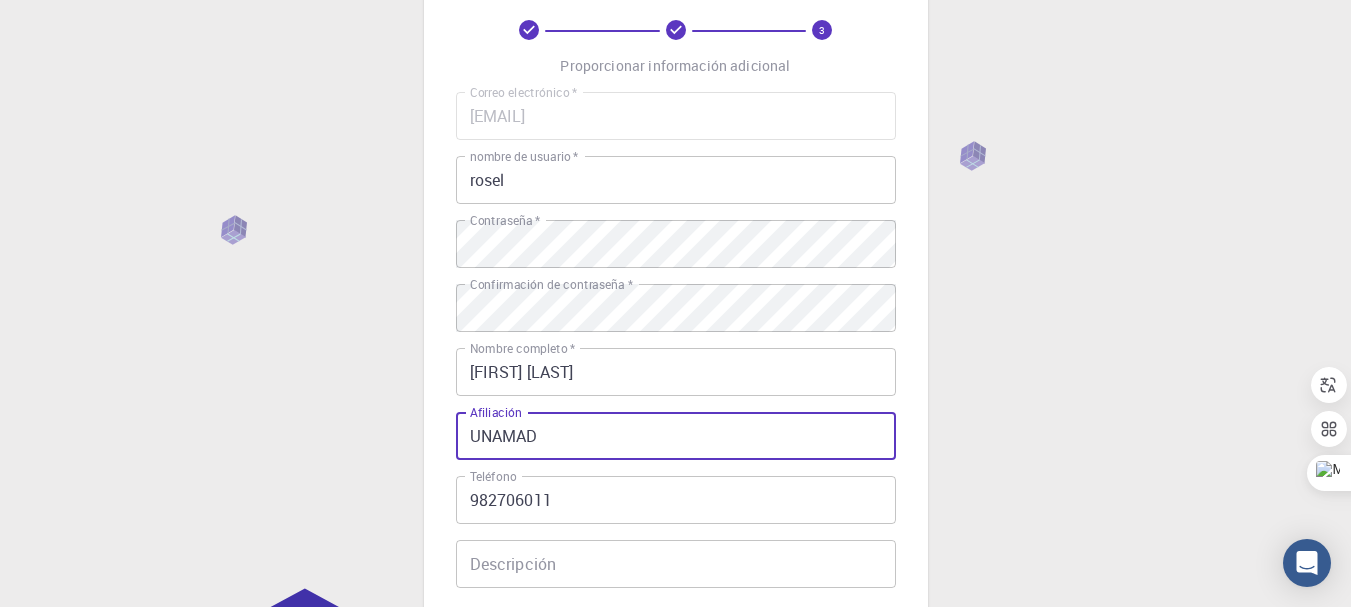 type on "UNAMAD" 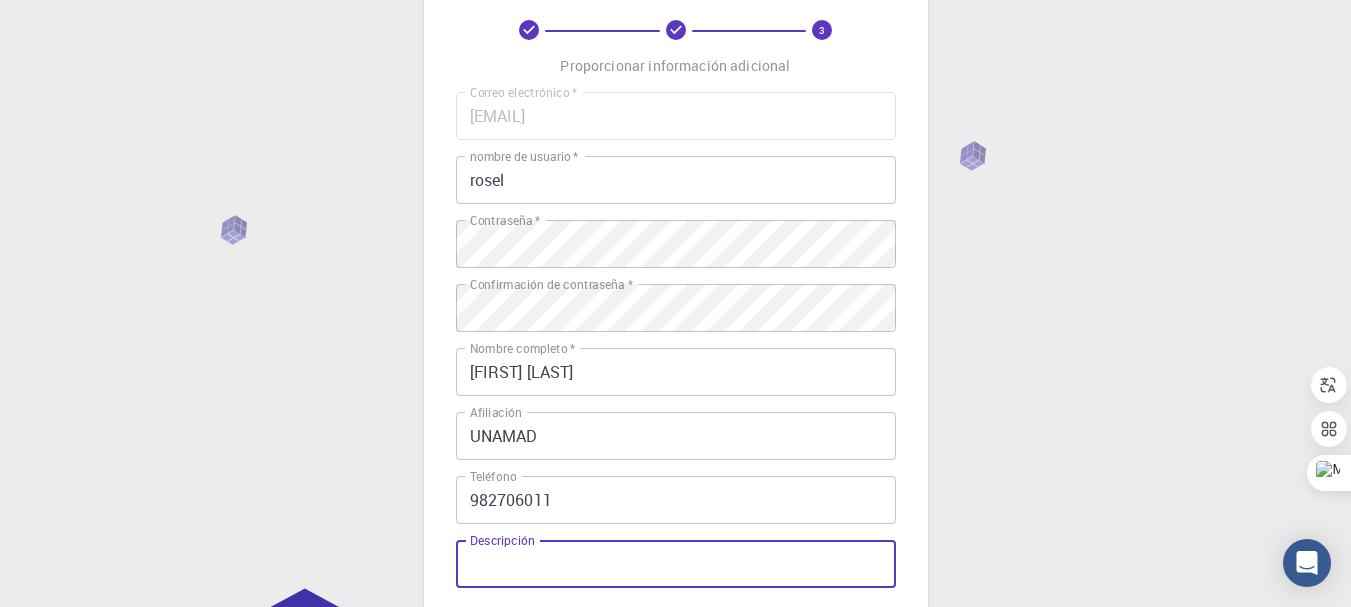 click on "Descripción" at bounding box center (676, 564) 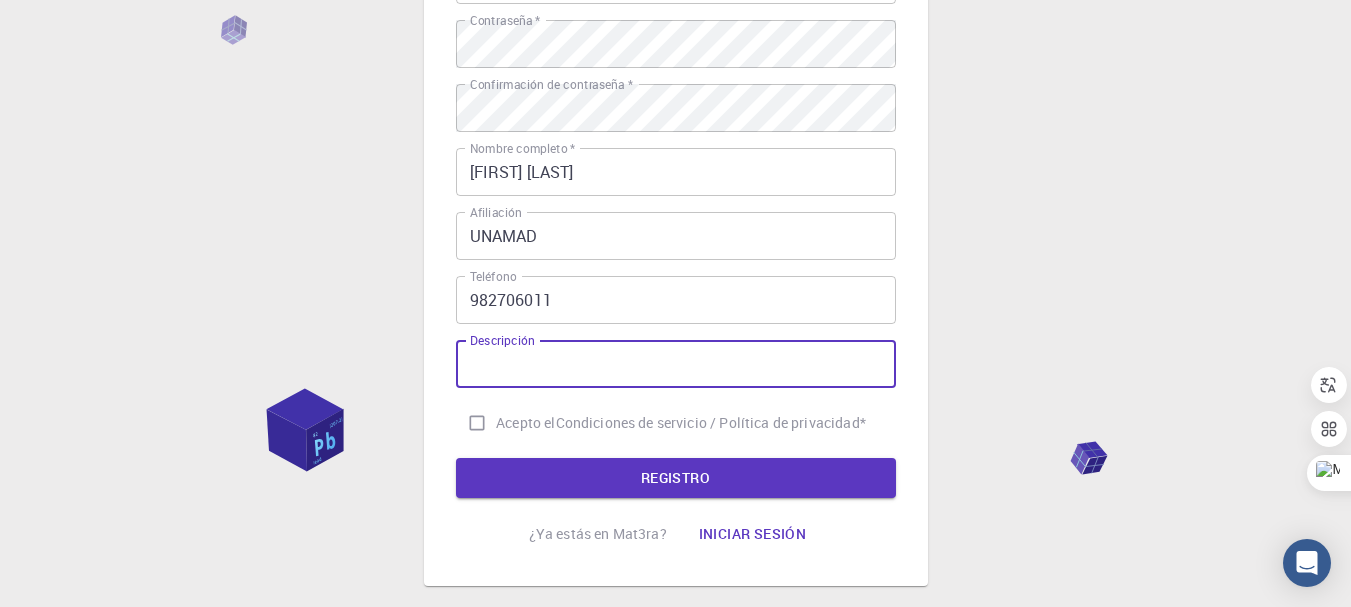 scroll, scrollTop: 400, scrollLeft: 0, axis: vertical 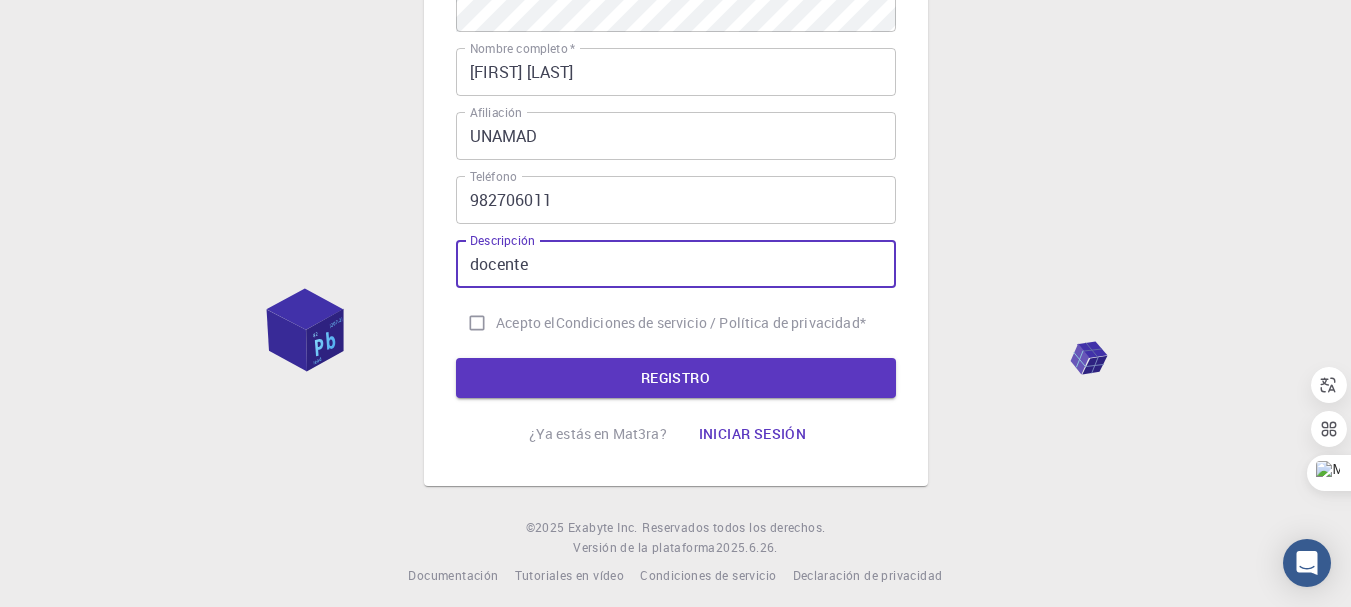 type on "docente" 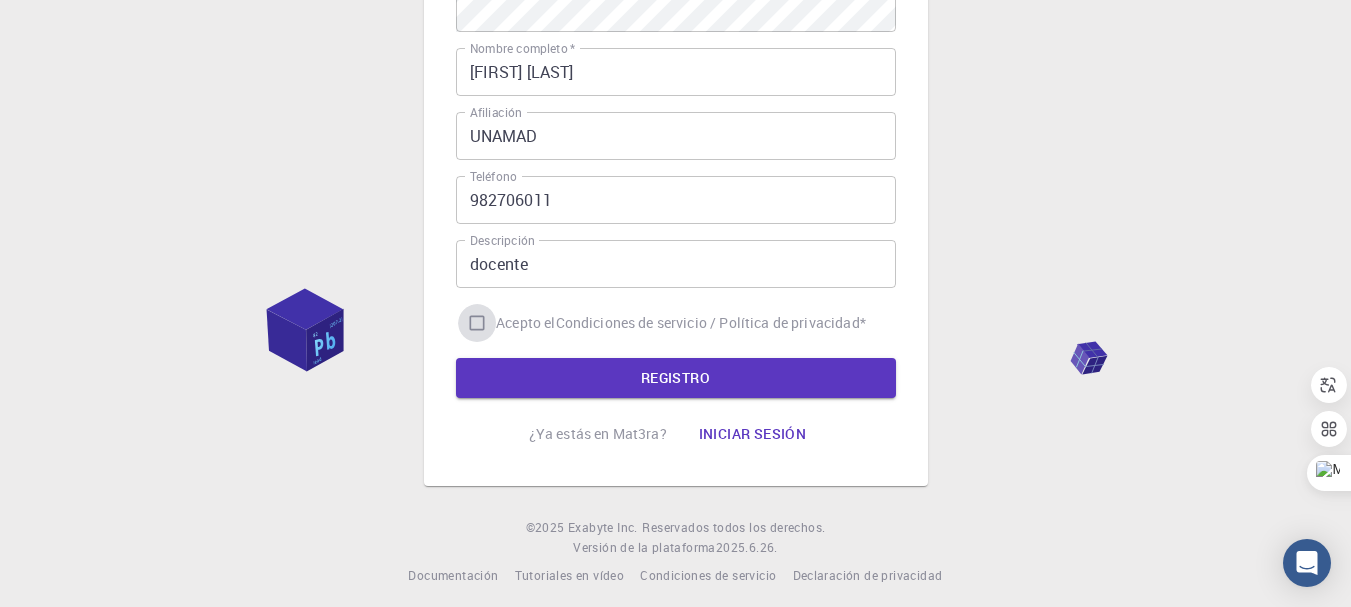click on "Acepto el  Condiciones de servicio / Política de privacidad  *" at bounding box center (477, 323) 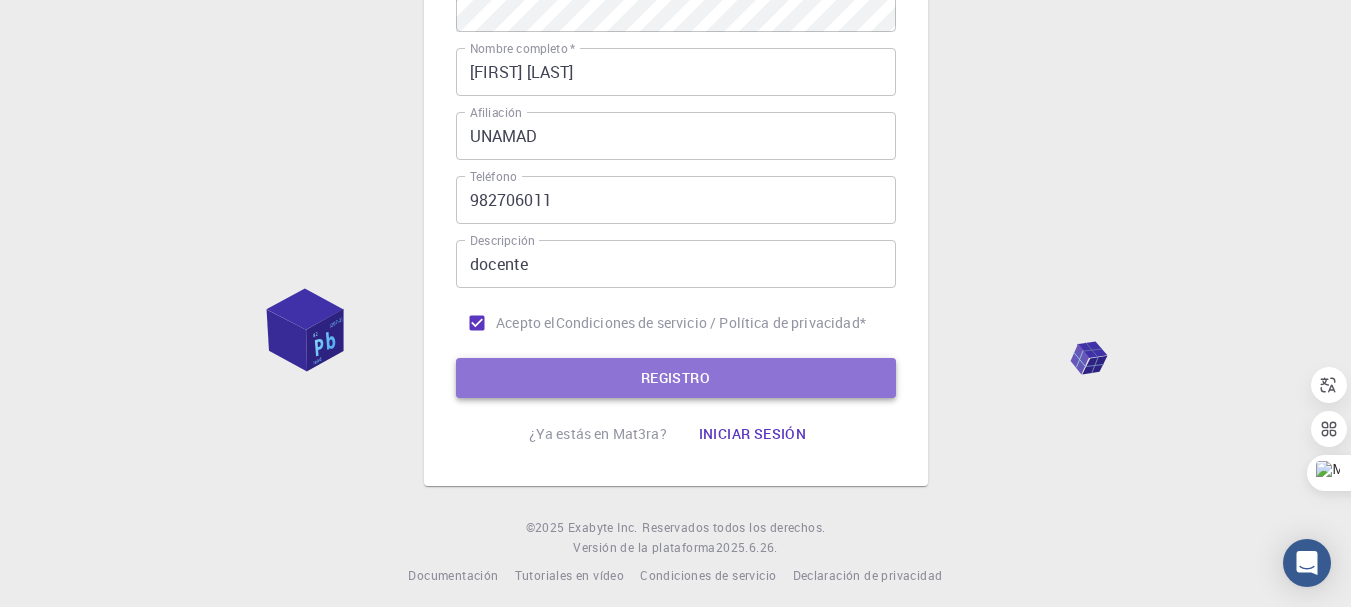 click on "REGISTRO" at bounding box center (675, 377) 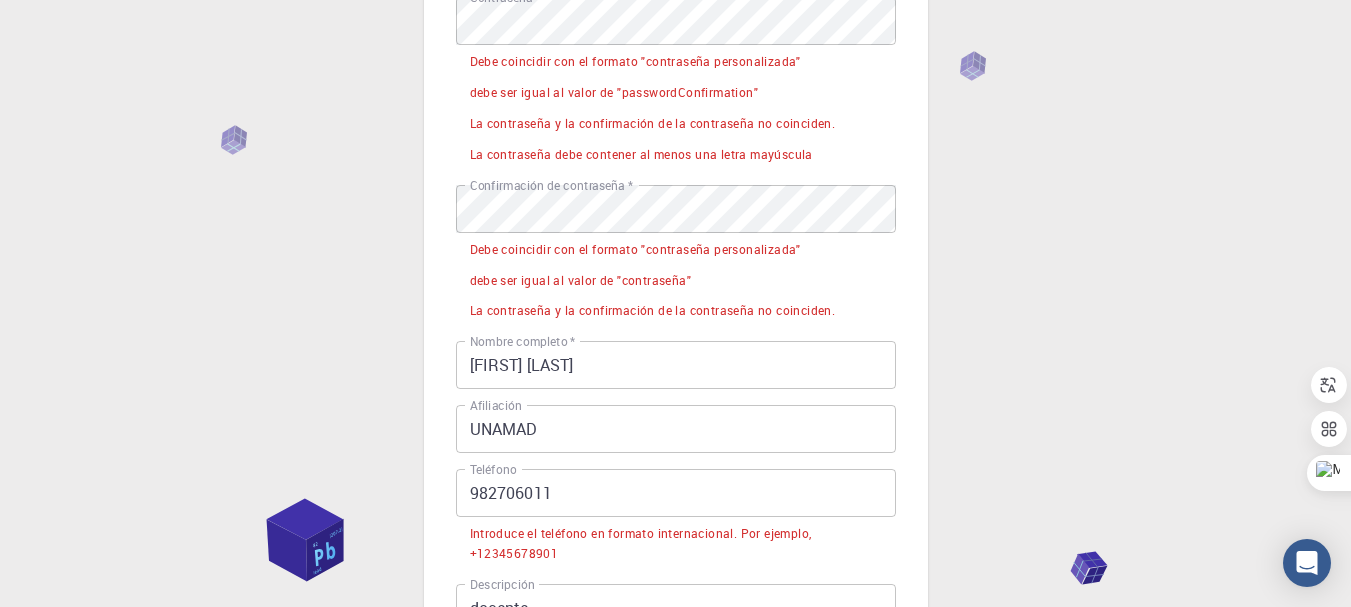 scroll, scrollTop: 123, scrollLeft: 0, axis: vertical 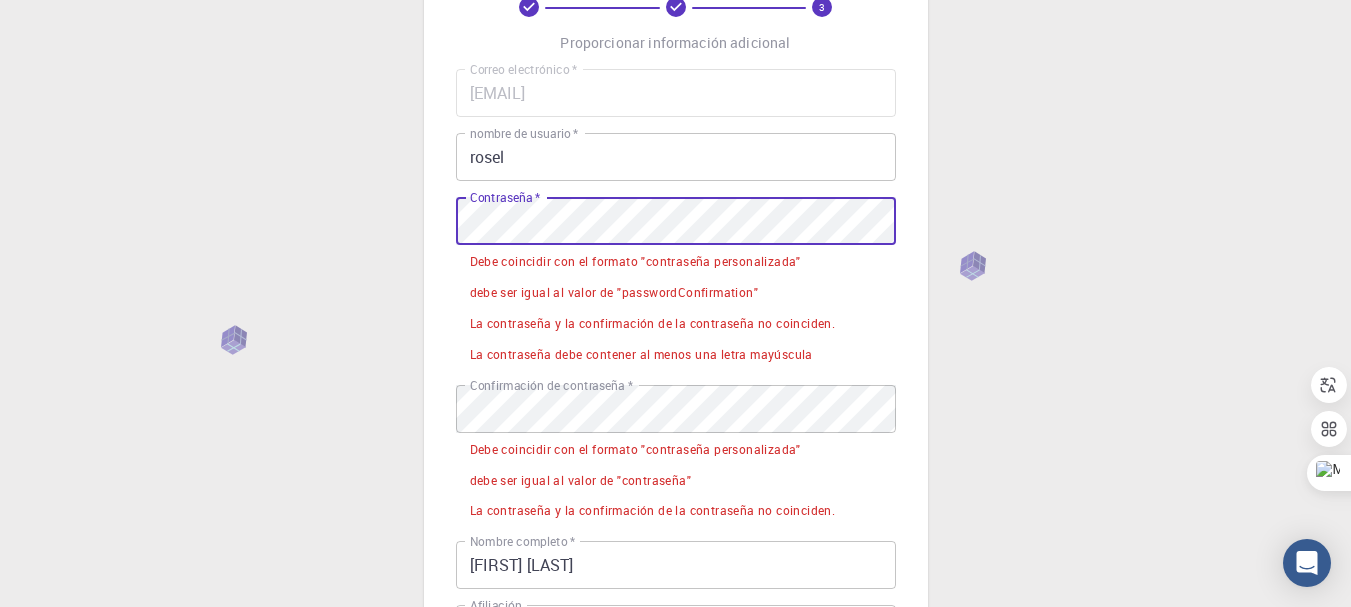click on "3 Proporcionar información adicional Correo electrónico    * [EMAIL] Correo electrónico    * nombre de usuario    * rosel nombre de usuario    * Contraseña    * Contraseña    * Debe coincidir con el formato "contraseña personalizada" debe ser igual al valor de "passwordConfirmation" La contraseña y la confirmación de la contraseña no coinciden. La contraseña debe contener al menos una letra mayúscula Confirmación de contraseña    * Confirmación de contraseña    * Debe coincidir con el formato "contraseña personalizada" debe ser igual al valor de "contraseña" La contraseña y la confirmación de la contraseña no coinciden. Nombre completo    * Rosel Quispe Herrera Nombre completo    * Afiliación UNAMAD Afiliación Teléfono [PHONE] Teléfono Introduce el teléfono en formato internacional. Por ejemplo, +12345678901 Descripción docente Descripción Acepto el  Condiciones de servicio / Política de privacidad  * REGISTRO ¿Ya estás en Mat3ra? Iniciar sesión ." at bounding box center (675, 519) 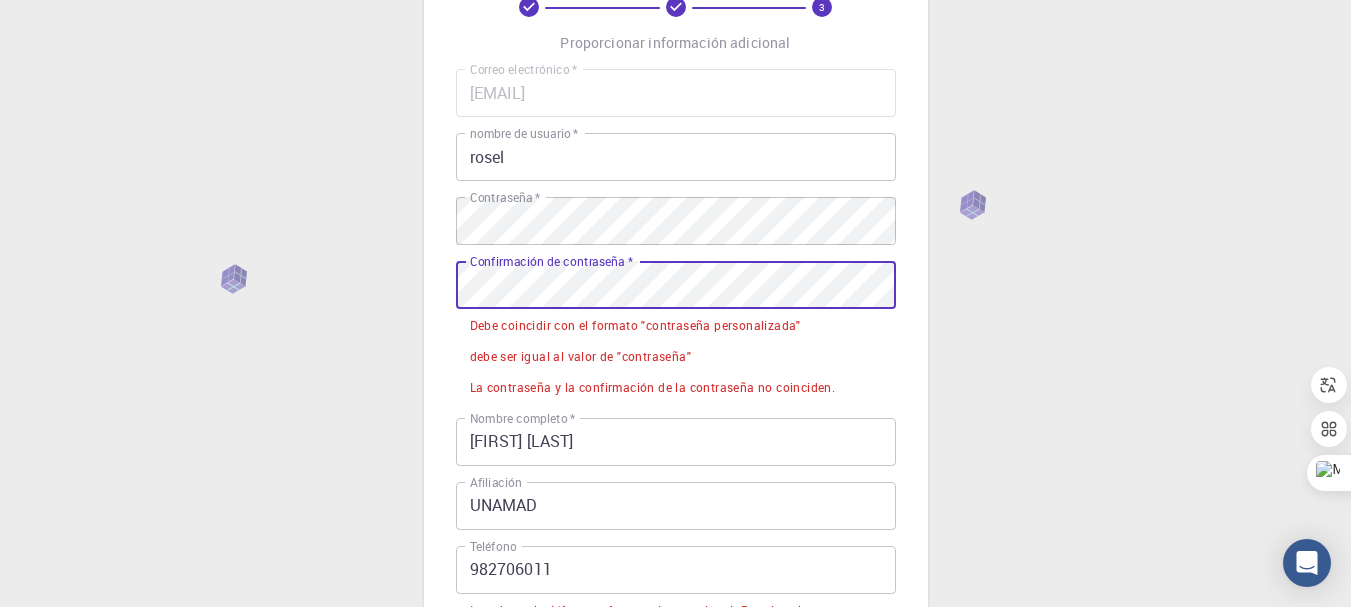 click on "3 Proporcionar información adicional Correo electrónico    * [EMAIL] Correo electrónico    * nombre de usuario    * rosel nombre de usuario    * Contraseña    * Contraseña    * Confirmación de contraseña    * Confirmación de contraseña    * Debe coincidir con el formato "contraseña personalizada" debe ser igual al valor de "contraseña" La contraseña y la confirmación de la contraseña no coinciden. Nombre completo    * Rosel Quispe Herrera Nombre completo    * Afiliación UNAMAD Afiliación Teléfono [PHONE] Teléfono Introduce el teléfono en formato internacional. Por ejemplo, +12345678901 Descripción docente Descripción Acepto el  Condiciones de servicio / Política de privacidad  * REGISTRO ¿Ya estás en Mat3ra? Iniciar sesión ©  2025   Exabyte Inc.   Reservados todos los derechos. Versión de la plataforma  2025.6.26  . Documentación Tutoriales en vídeo Condiciones de servicio Declaración de privacidad" at bounding box center (675, 457) 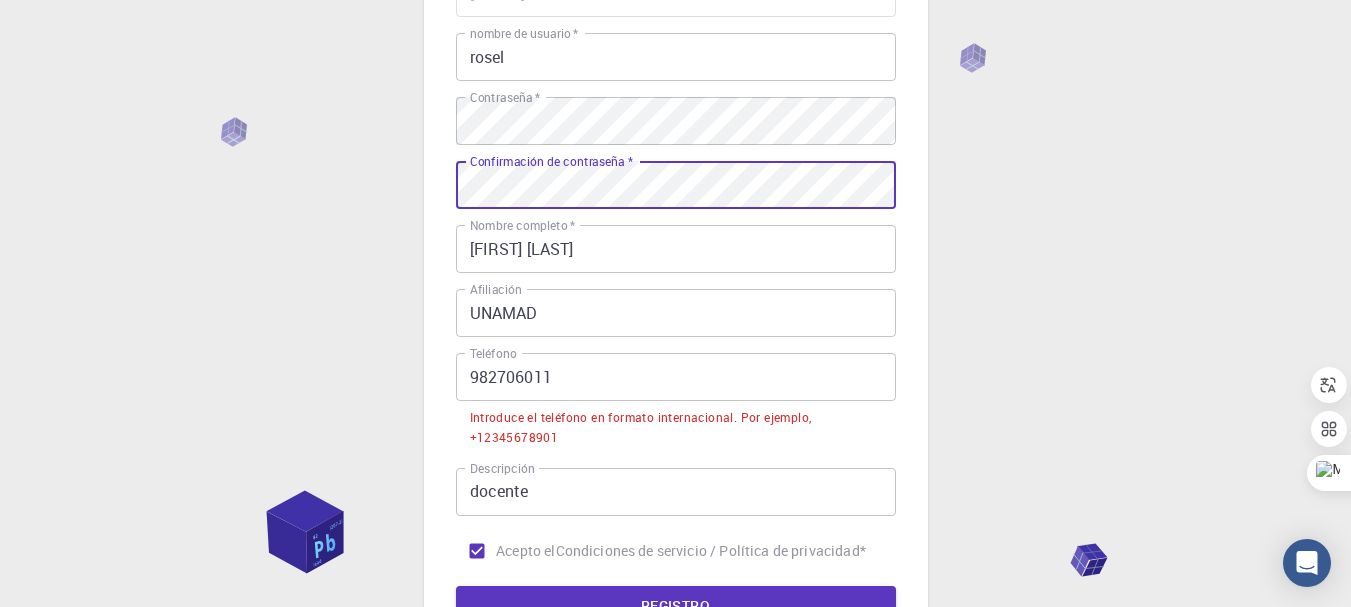 scroll, scrollTop: 323, scrollLeft: 0, axis: vertical 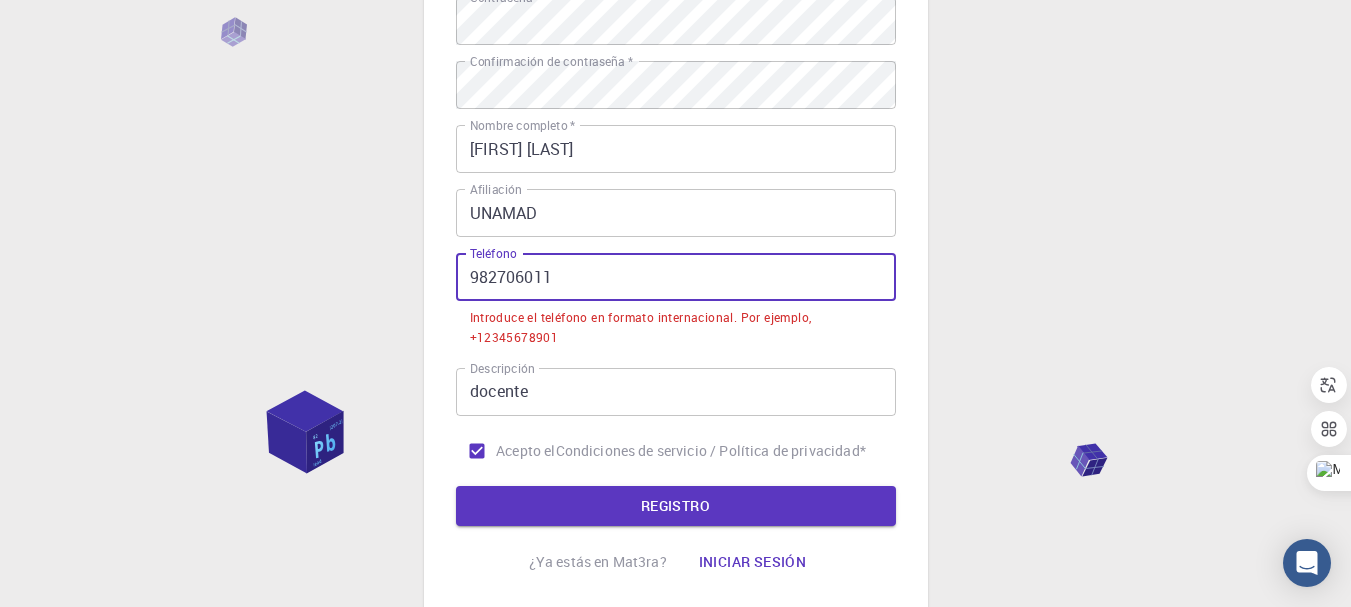 click on "982706011" at bounding box center (676, 277) 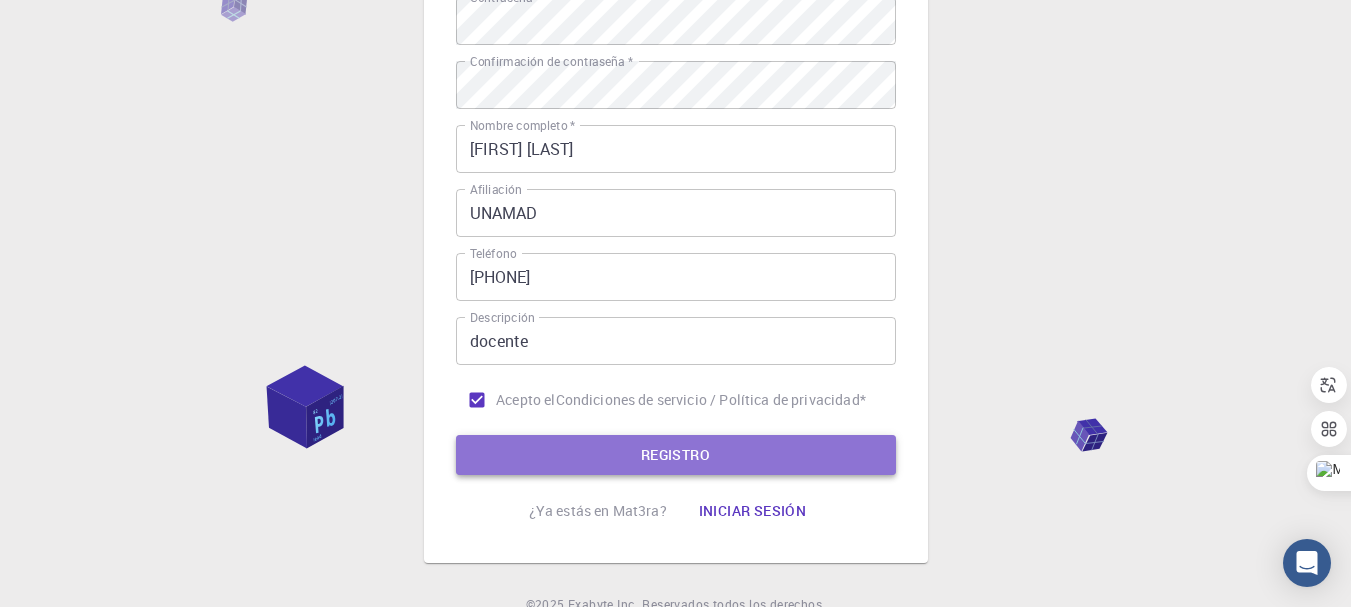 click on "REGISTRO" at bounding box center (676, 455) 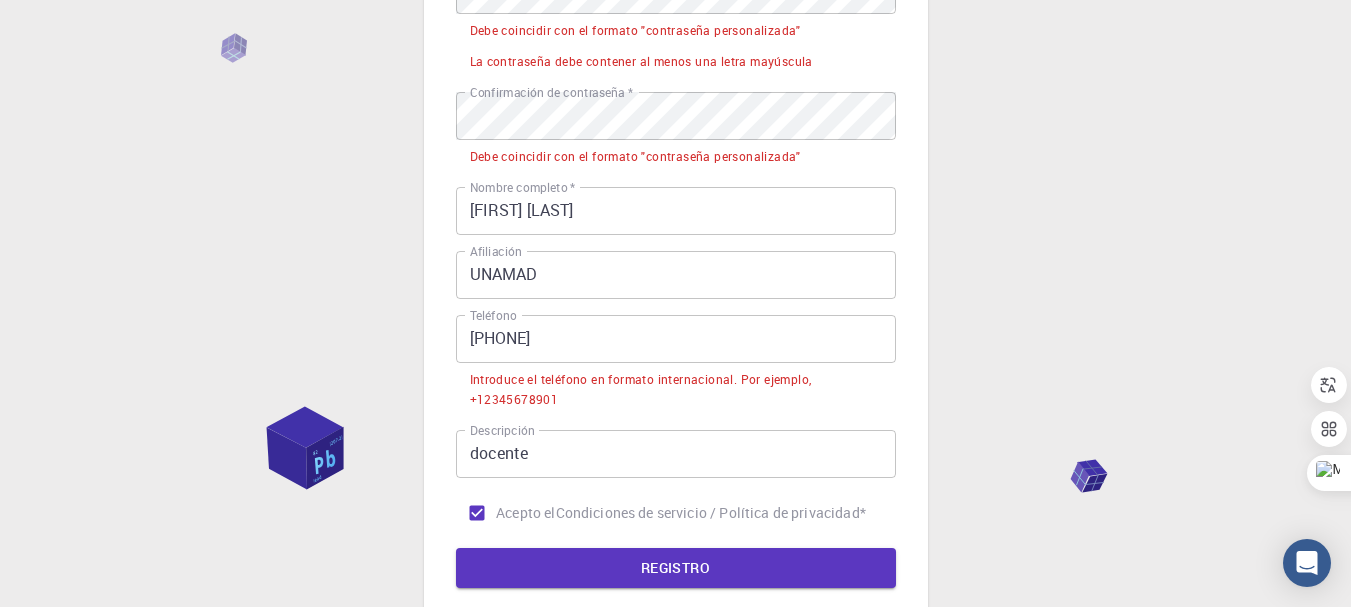 scroll, scrollTop: 0, scrollLeft: 0, axis: both 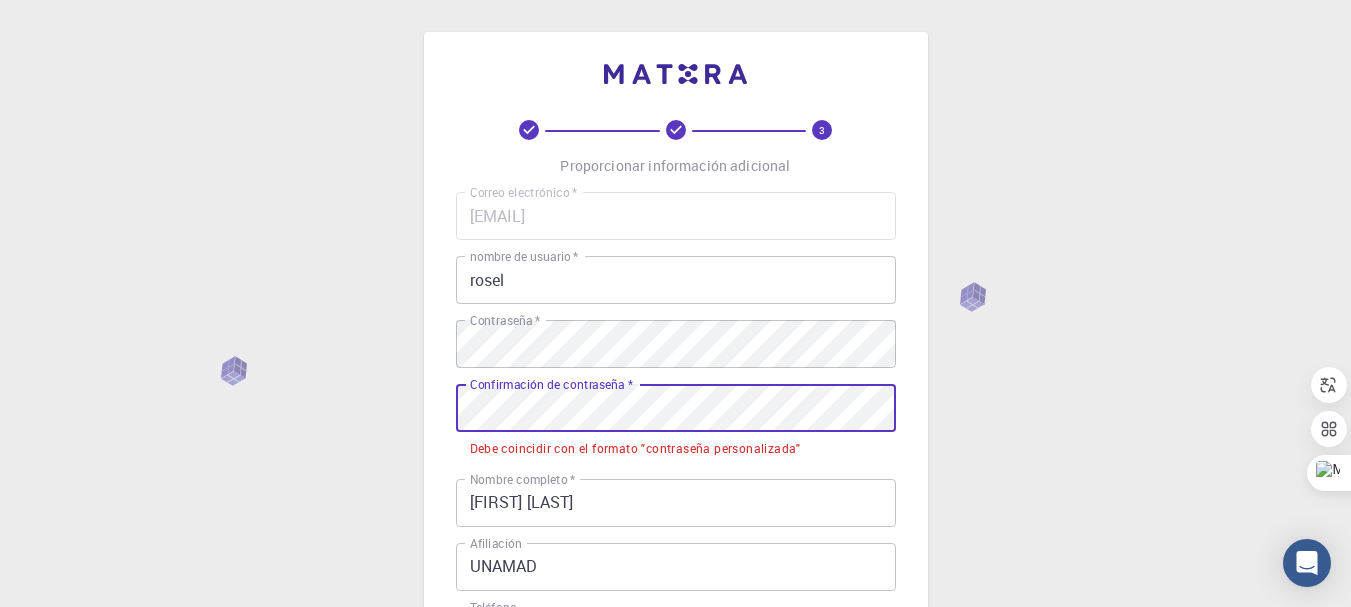 click on "3 Proporcionar información adicional Correo electrónico    * [EMAIL] Correo electrónico    * nombre de usuario    * rosel nombre de usuario    * Contraseña    * Contraseña    * Confirmación de contraseña    * Confirmación de contraseña    * Debe coincidir con el formato "contraseña personalizada" Nombre completo    * Rosel Quispe Herrera Nombre completo    * Afiliación UNAMAD Afiliación Teléfono [PHONE] Teléfono Introduce el teléfono en formato internacional. Por ejemplo, +12345678901 Descripción docente Descripción Acepto el  Condiciones de servicio / Política de privacidad  * REGISTRO ¿Ya estás en Mat3ra? Iniciar sesión ©  2025   Exabyte Inc.   Reservados todos los derechos. Versión de la plataforma  2025.6.26  . Documentación Tutoriales en vídeo Condiciones de servicio Declaración de privacidad" at bounding box center [675, 549] 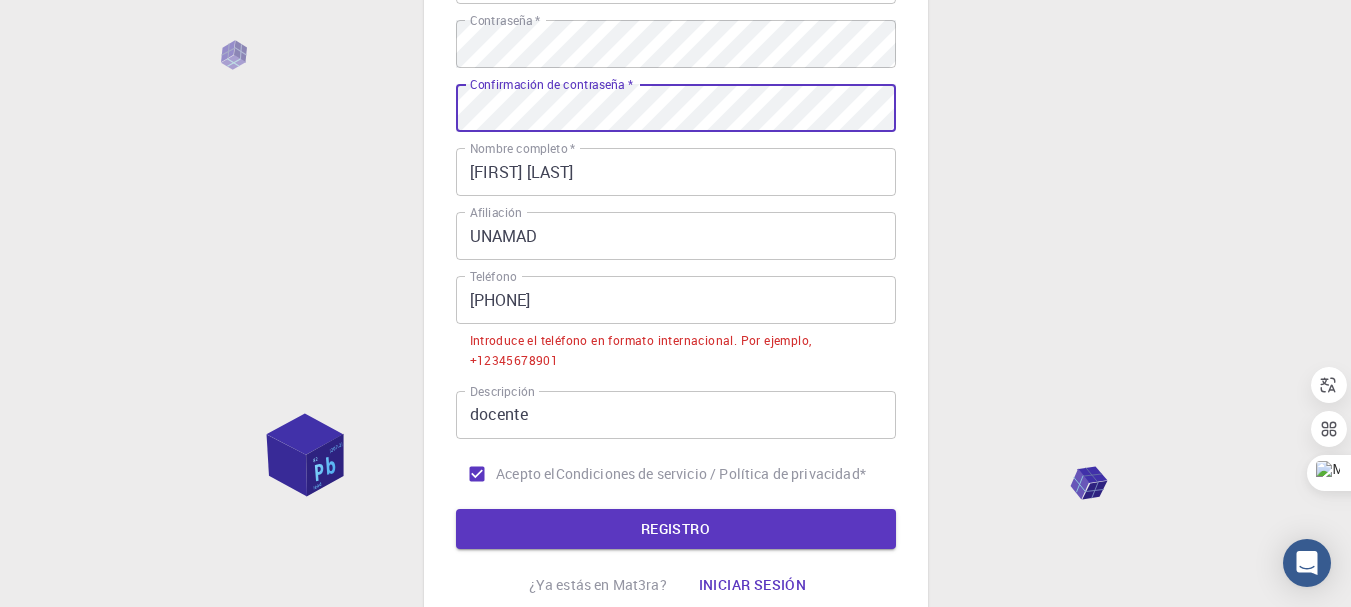 scroll, scrollTop: 400, scrollLeft: 0, axis: vertical 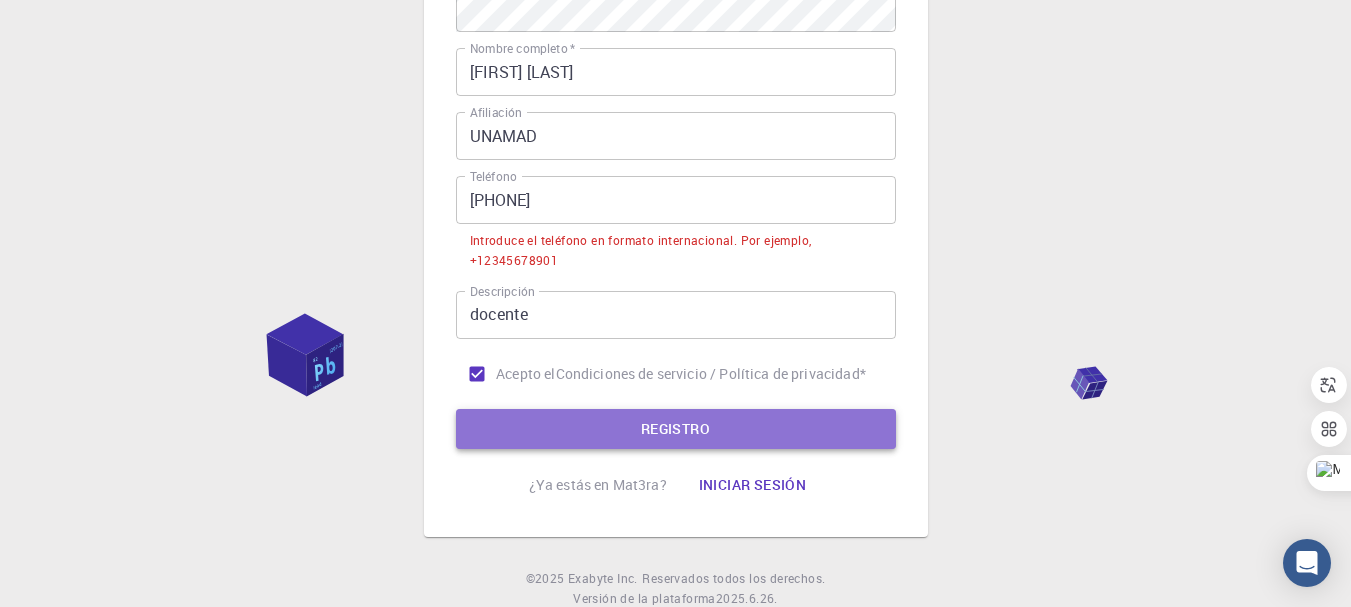 click on "REGISTRO" at bounding box center [676, 429] 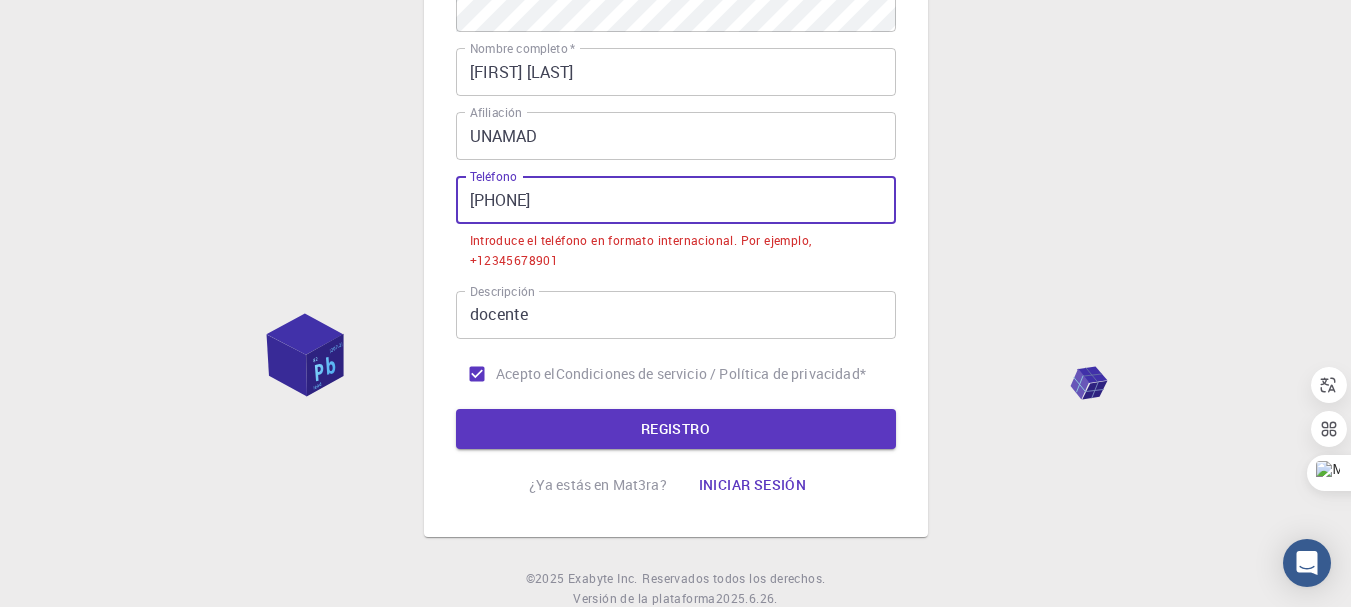 click on "[PHONE]" at bounding box center (676, 200) 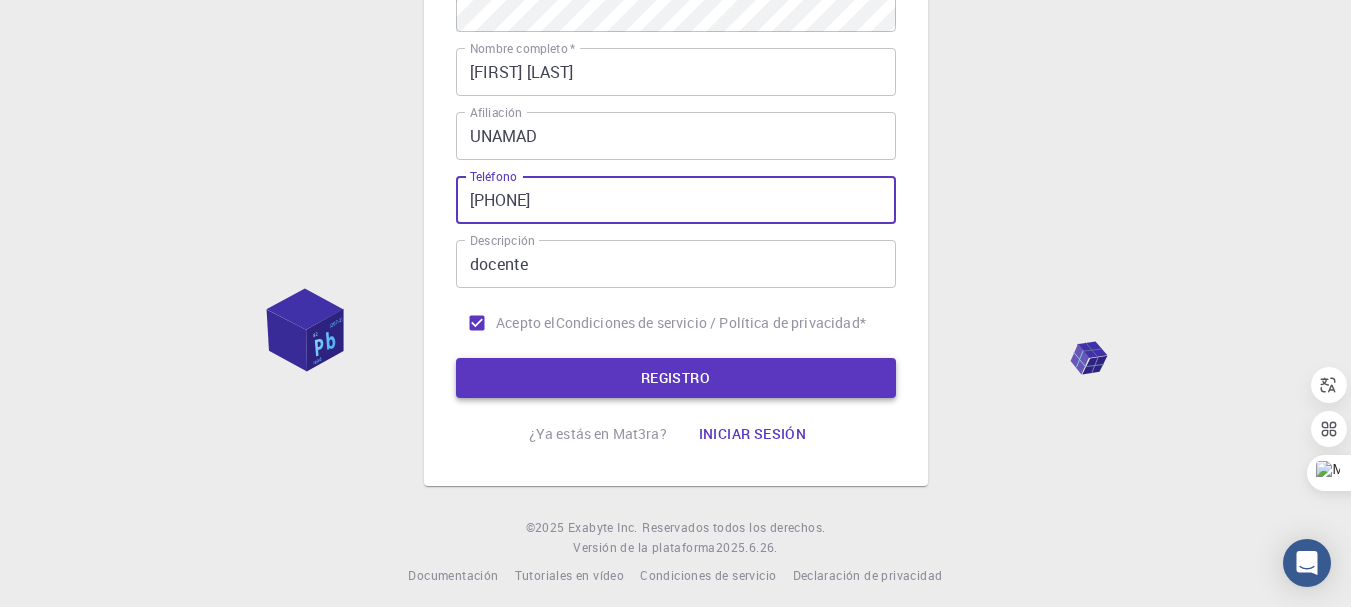 type on "[PHONE]" 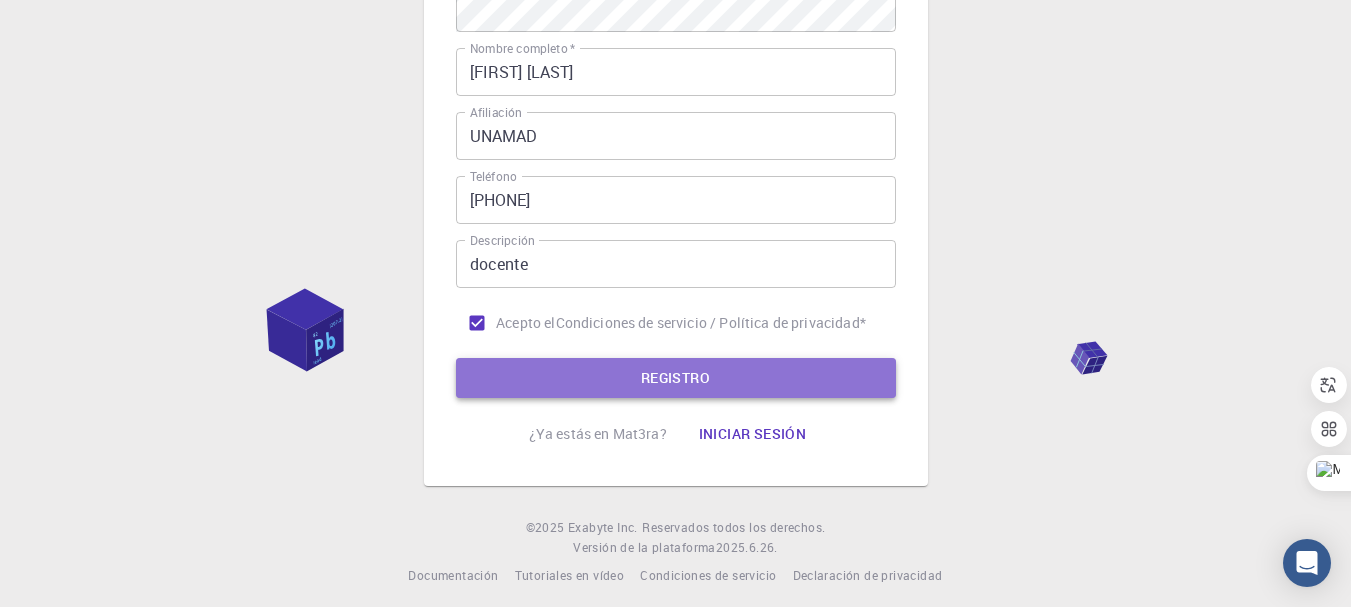 click on "REGISTRO" at bounding box center [675, 378] 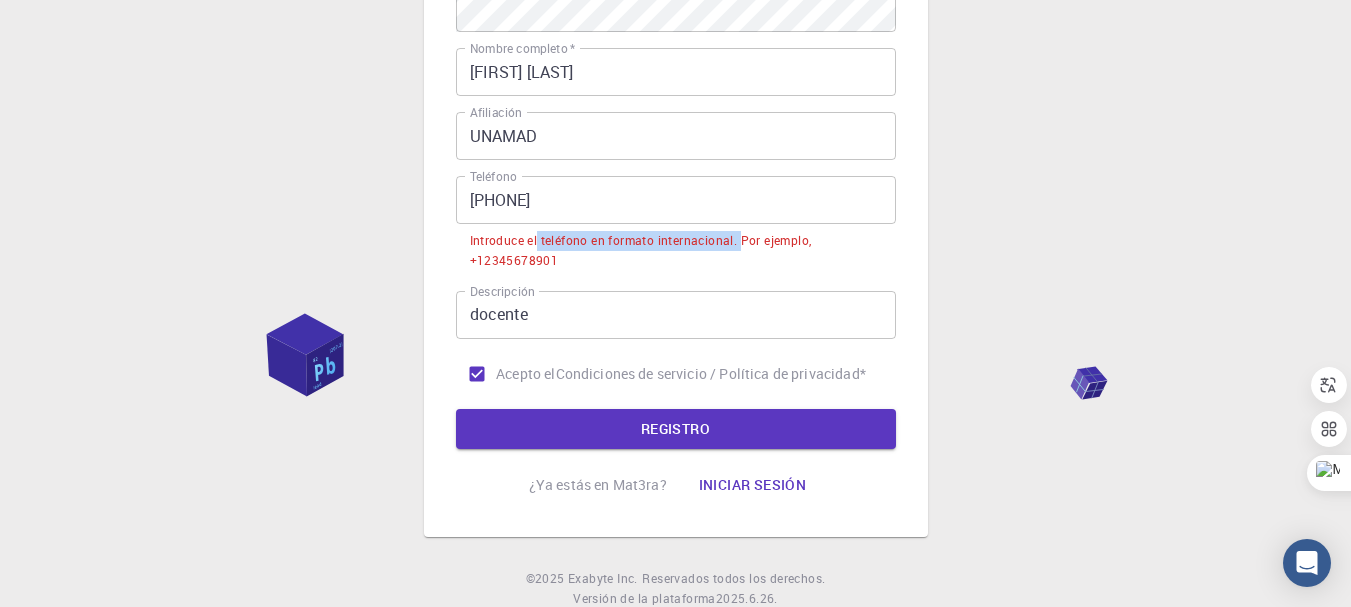 drag, startPoint x: 539, startPoint y: 242, endPoint x: 743, endPoint y: 244, distance: 204.0098 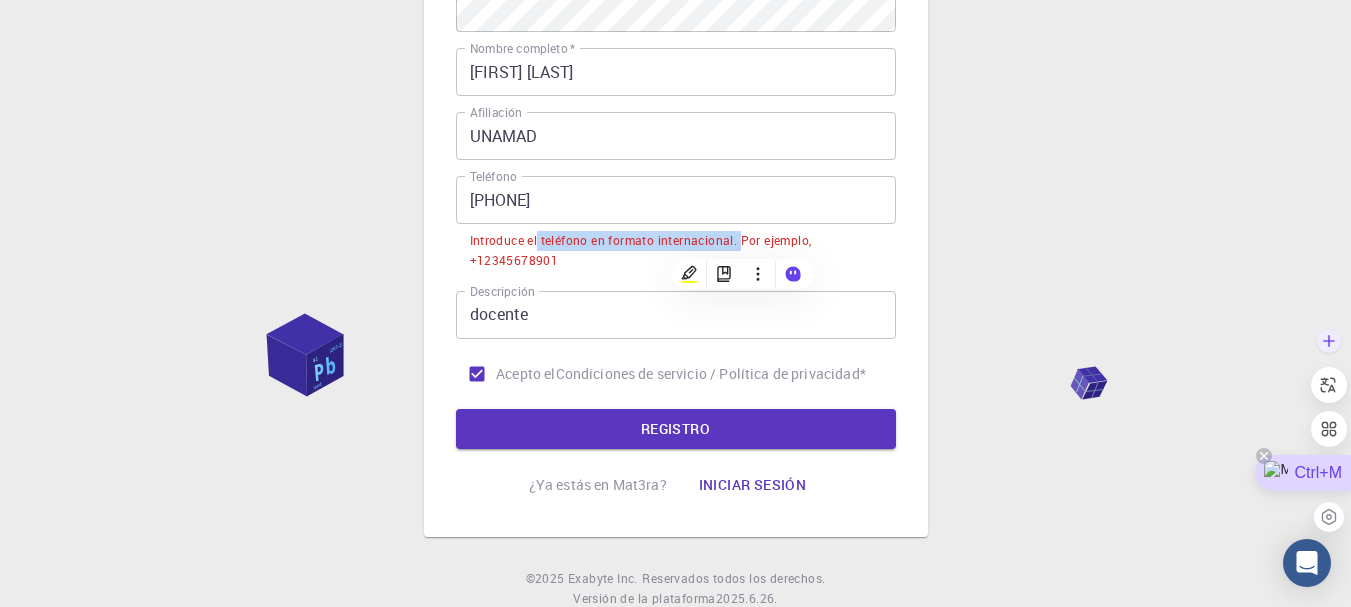 click on "Ctrl+M" at bounding box center (1303, 473) 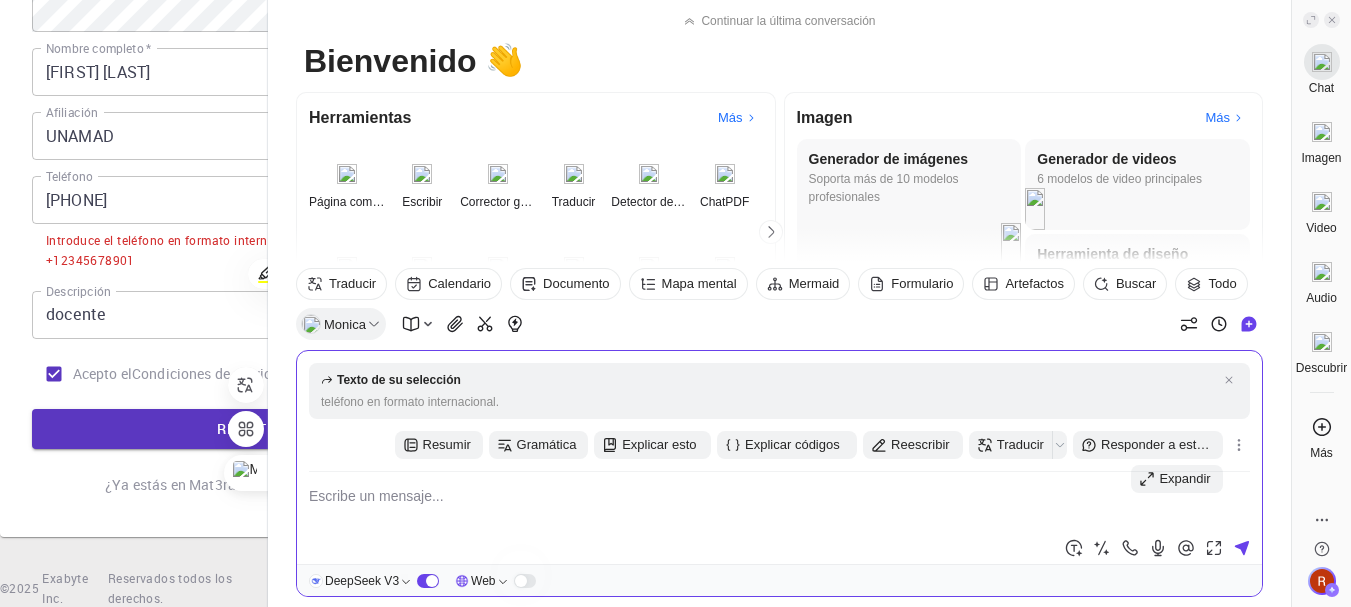 click at bounding box center [779, 508] 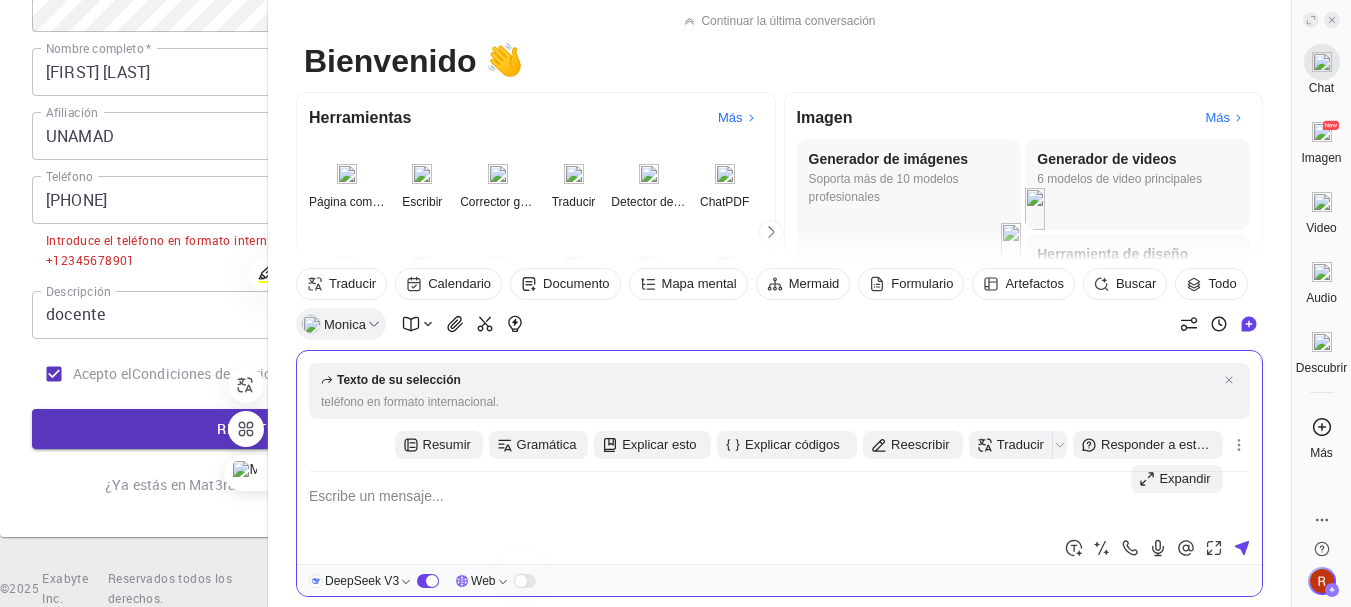 type on "https://upload.wikimedia.org/wikipedia/commons/3/35/Phenolphthalein_reaction.gif" 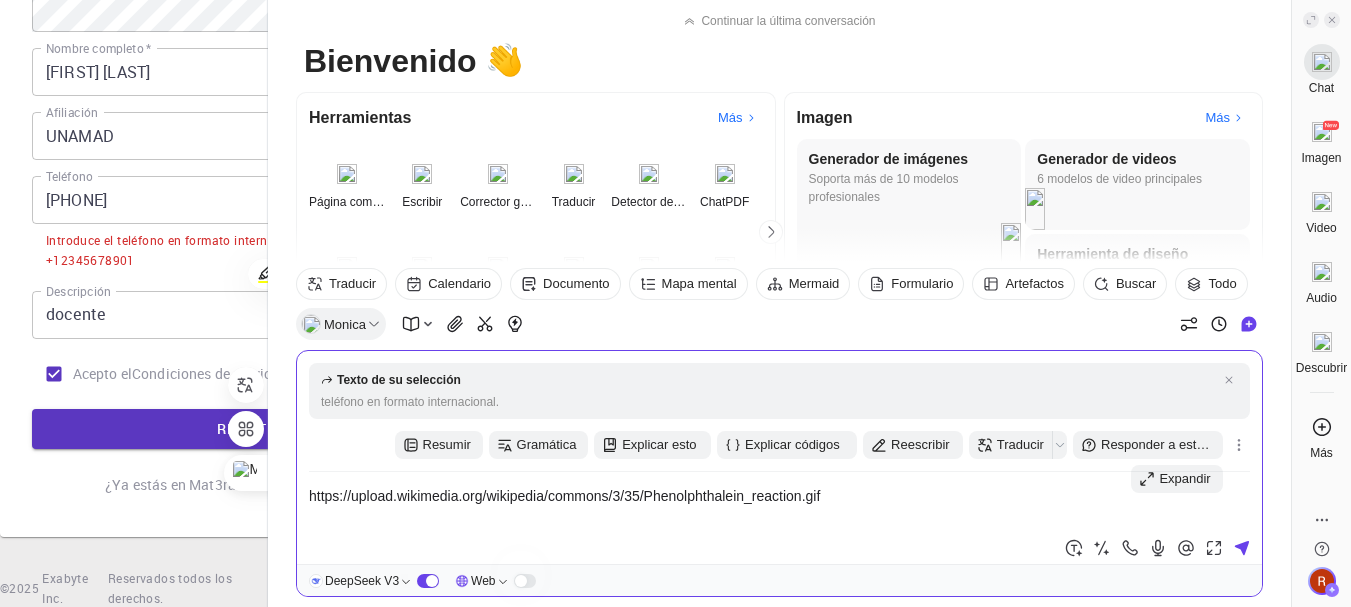 drag, startPoint x: 854, startPoint y: 502, endPoint x: 211, endPoint y: 497, distance: 643.0195 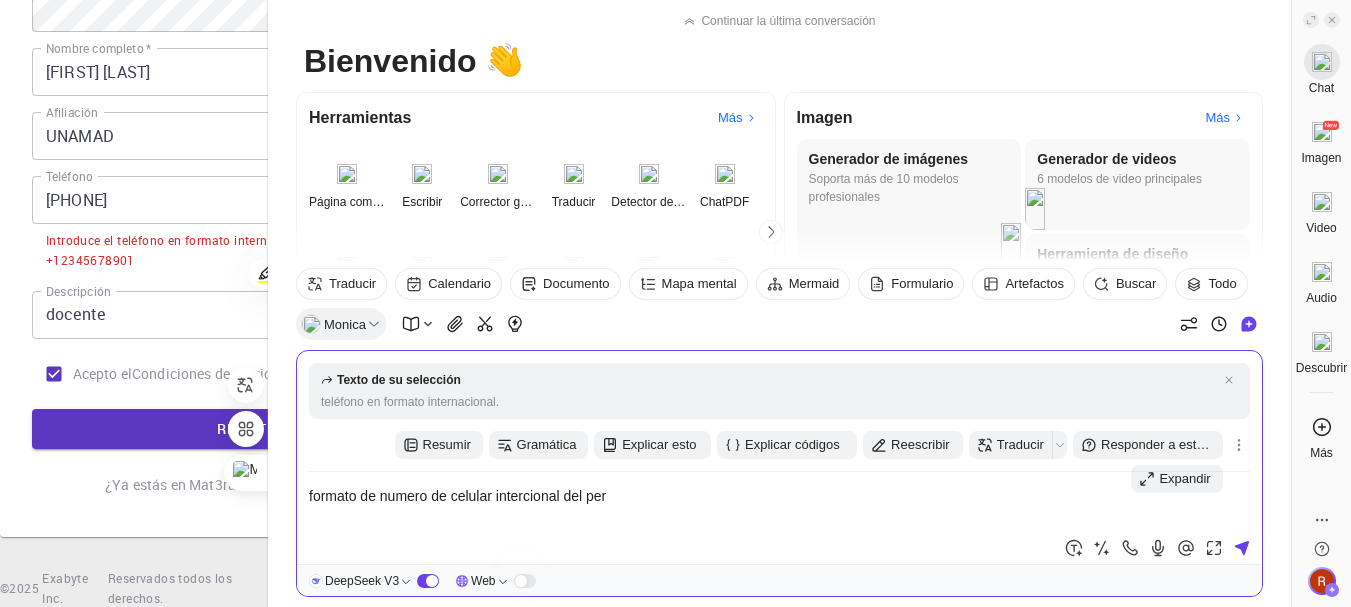 type on "formato de numero de celular intercional del perú" 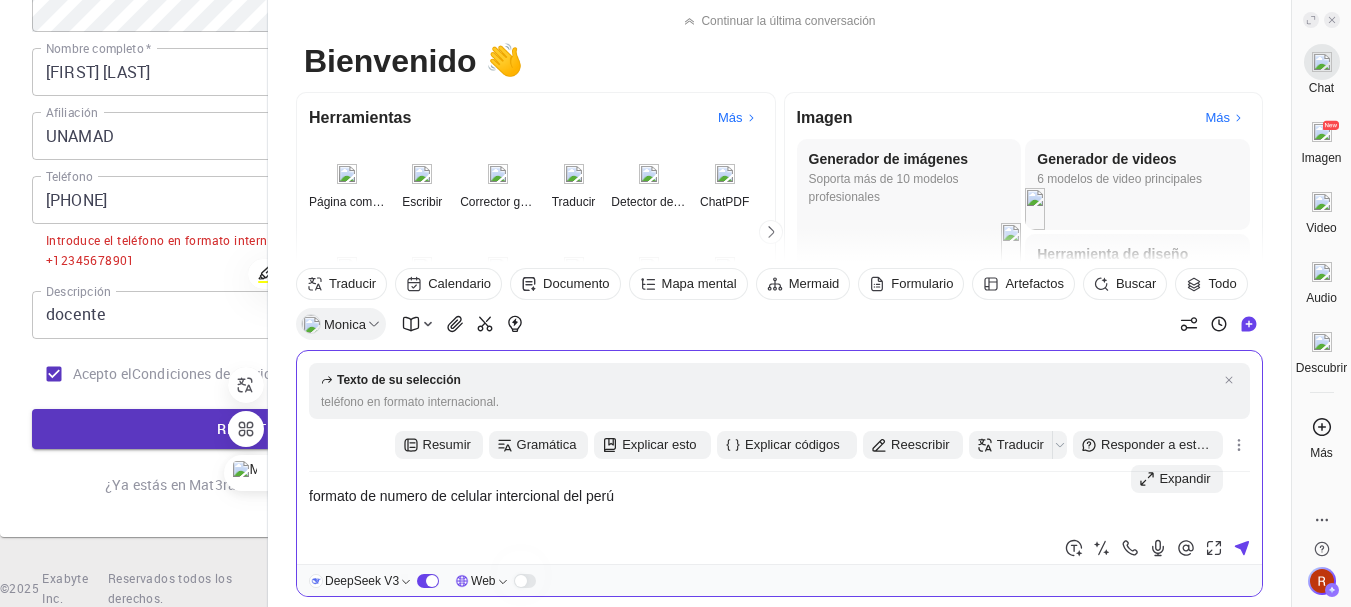 type 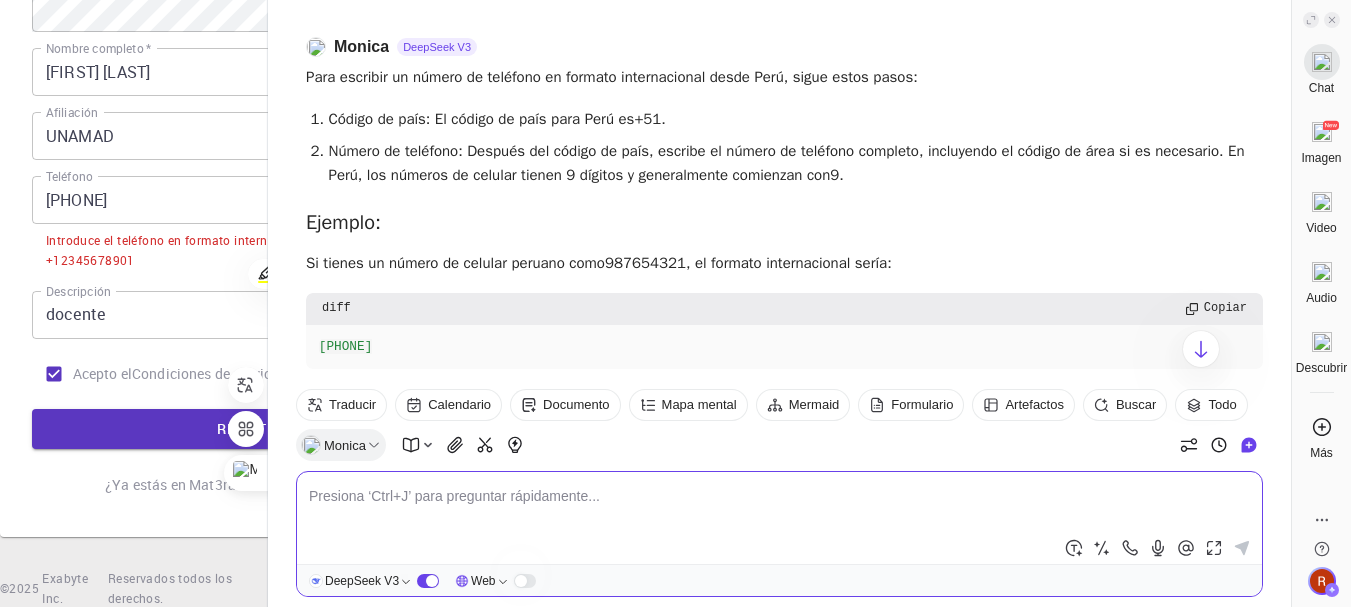 scroll, scrollTop: 0, scrollLeft: 0, axis: both 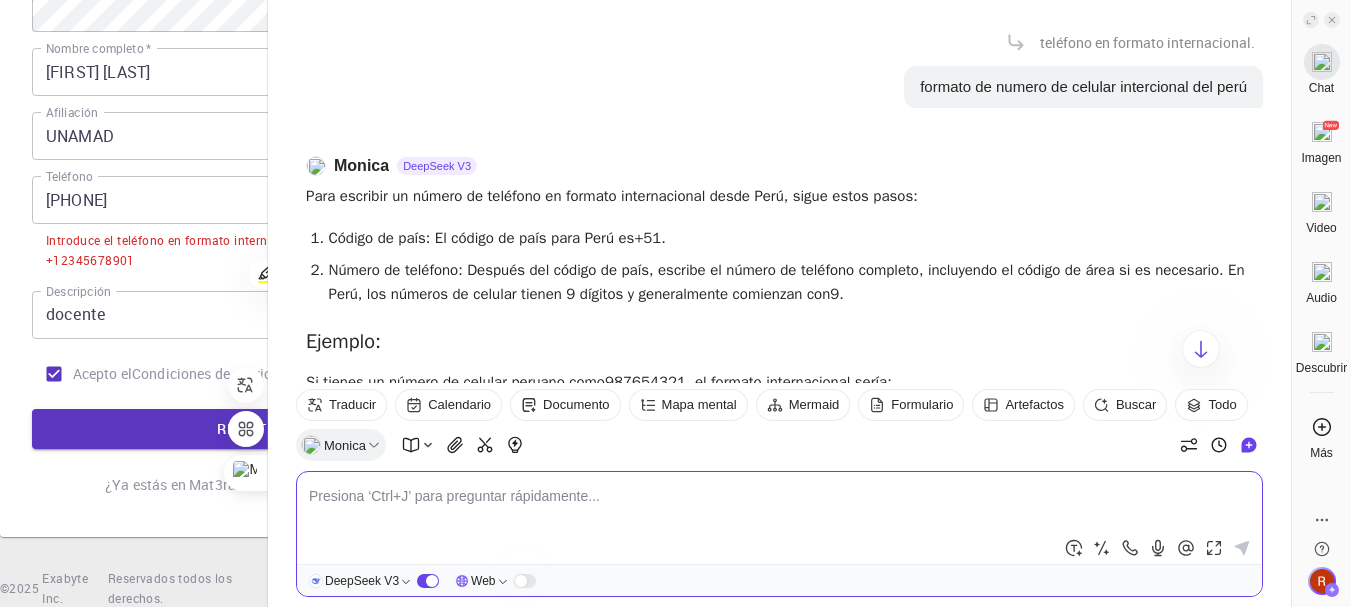 click on "UNAMAD" at bounding box center (252, 136) 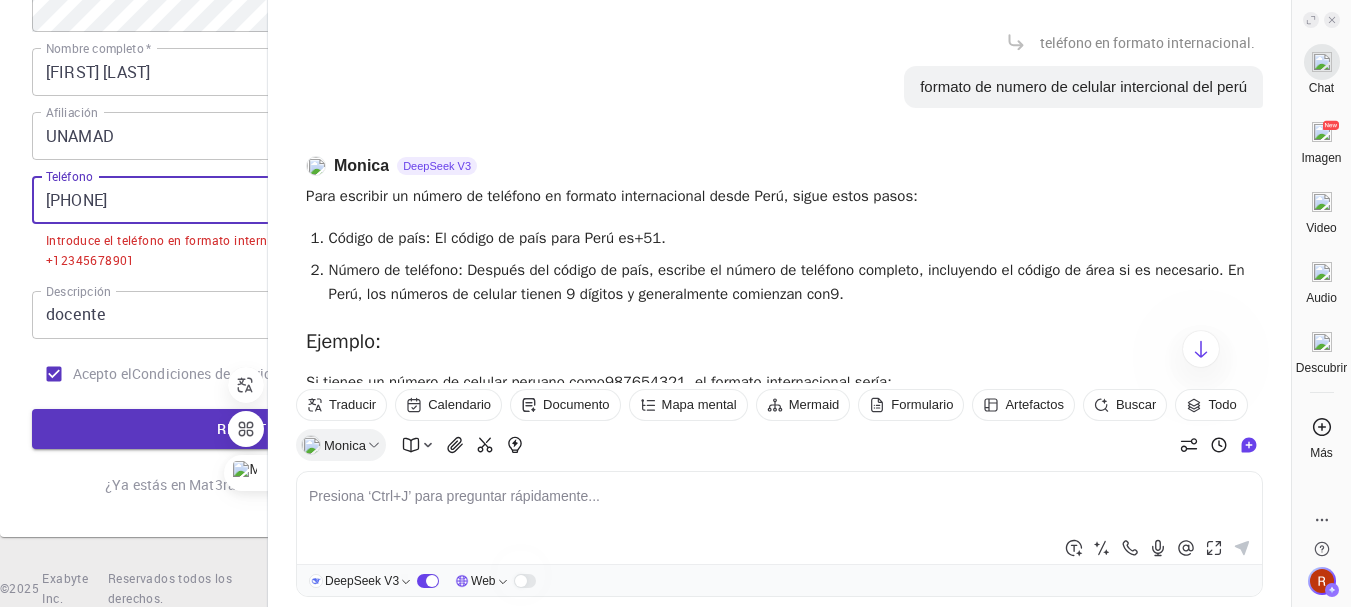 click on "[PHONE]" at bounding box center [252, 200] 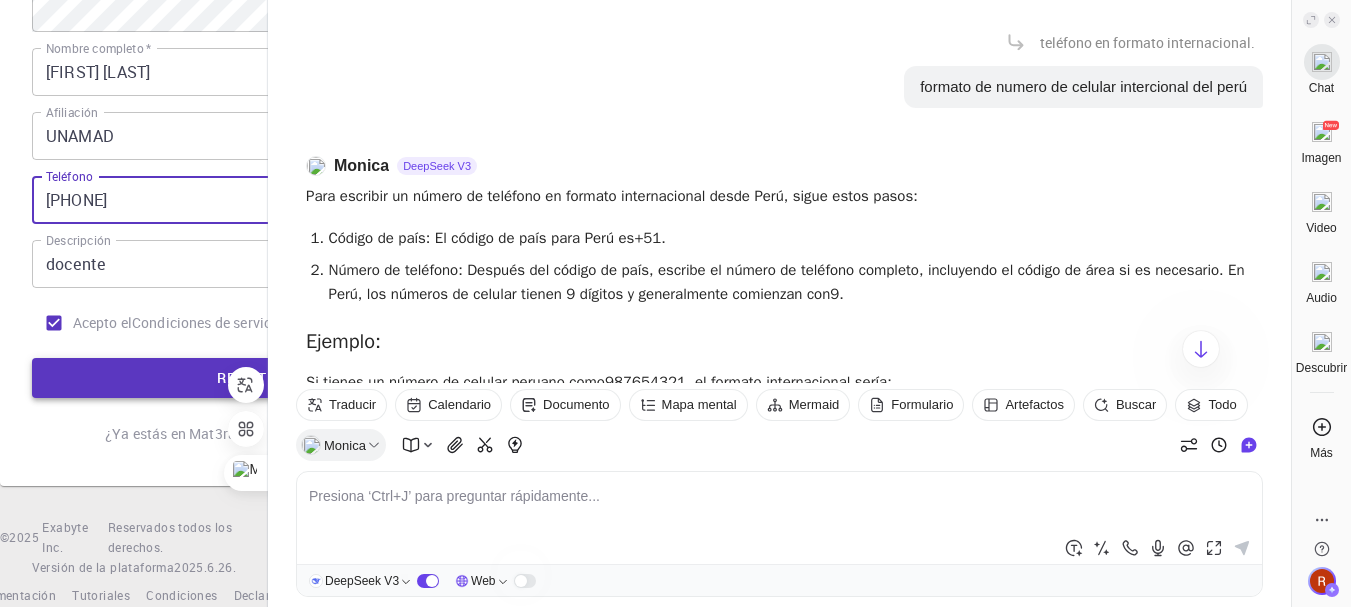 click on "REGISTRO" at bounding box center [252, 378] 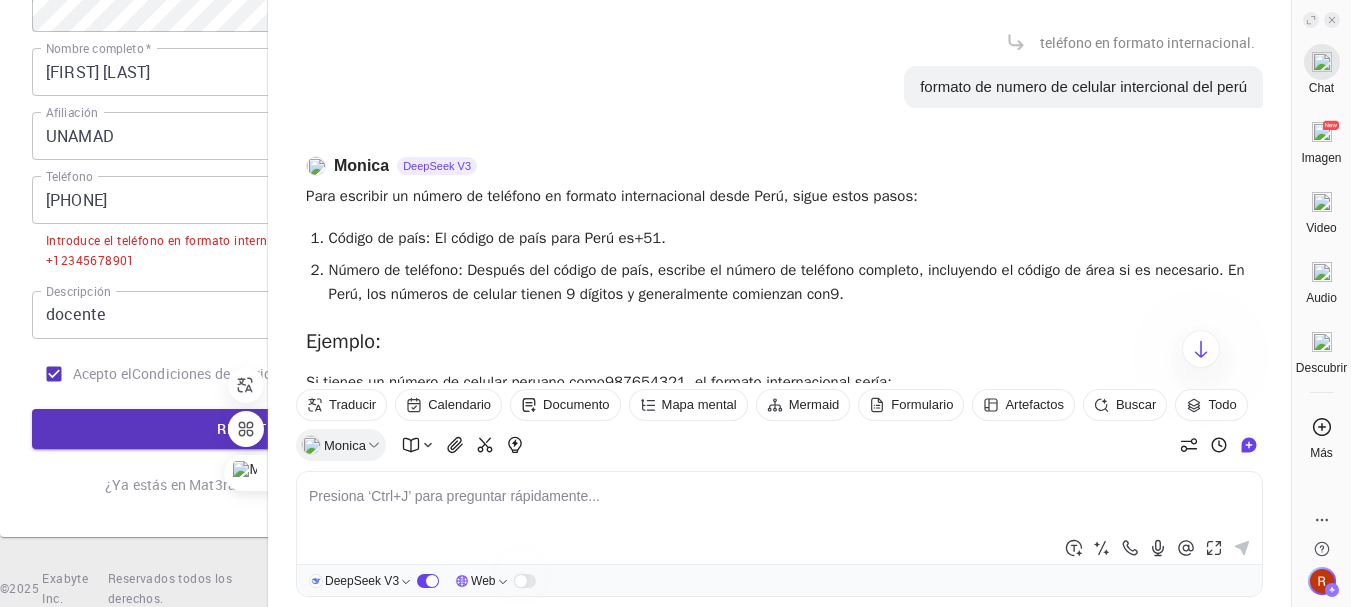 click on "[PHONE]" at bounding box center [252, 200] 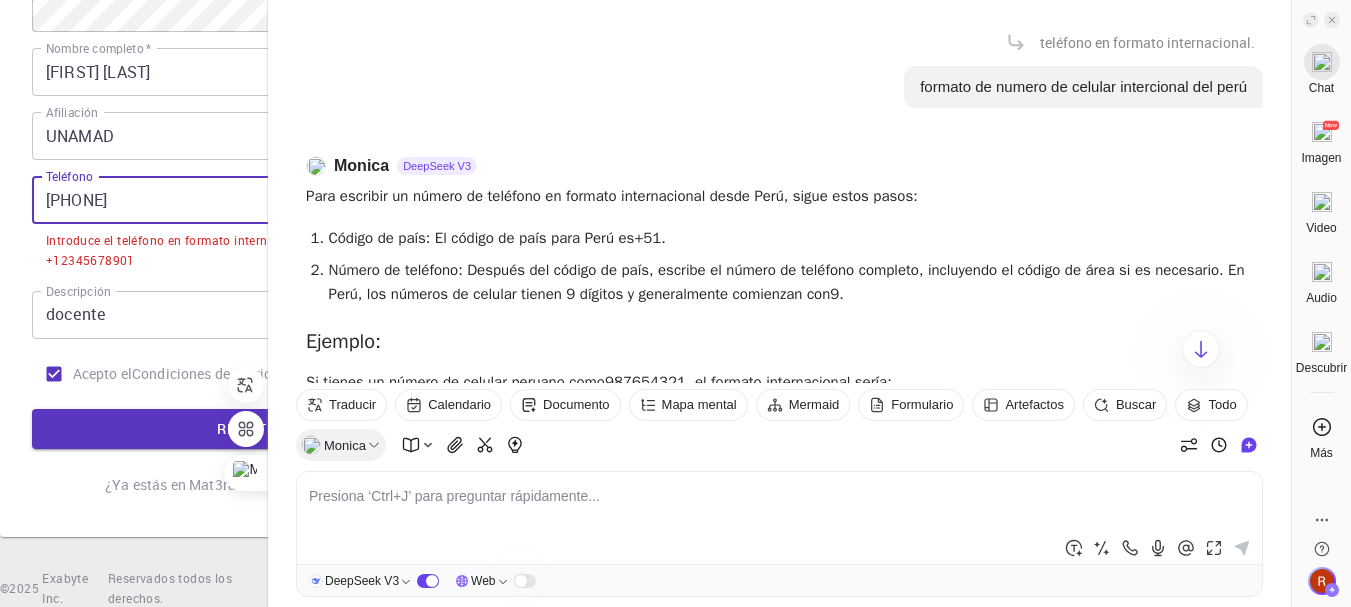 scroll, scrollTop: 200, scrollLeft: 0, axis: vertical 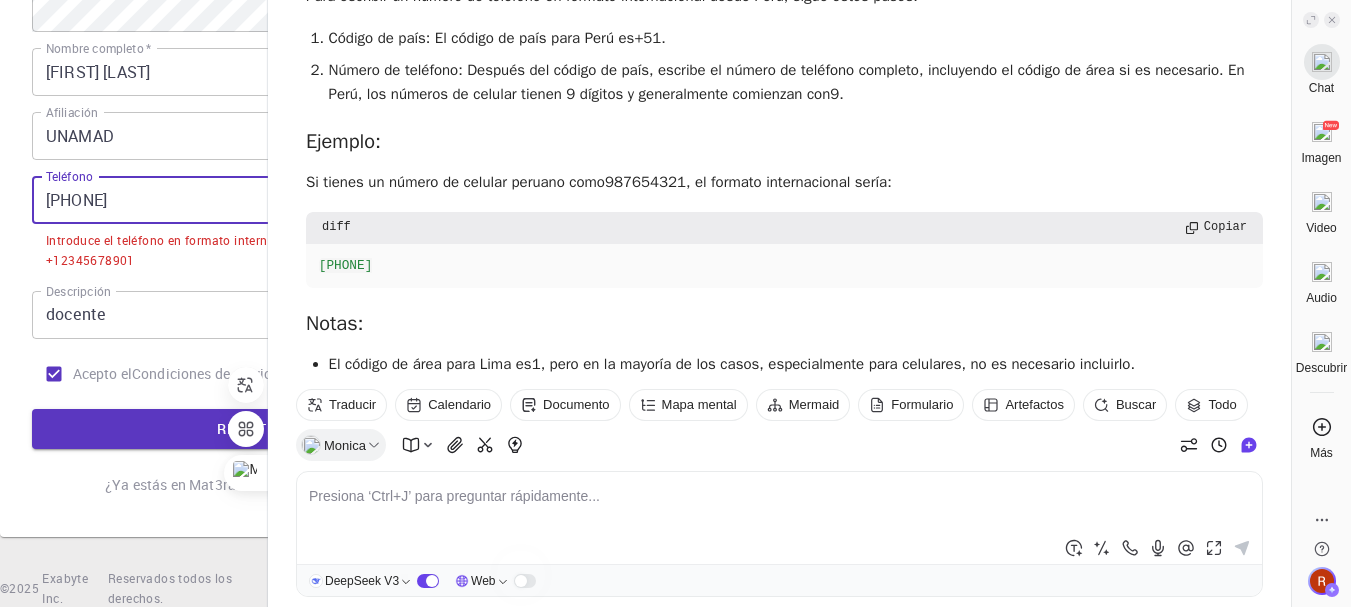 type on "[PHONE]" 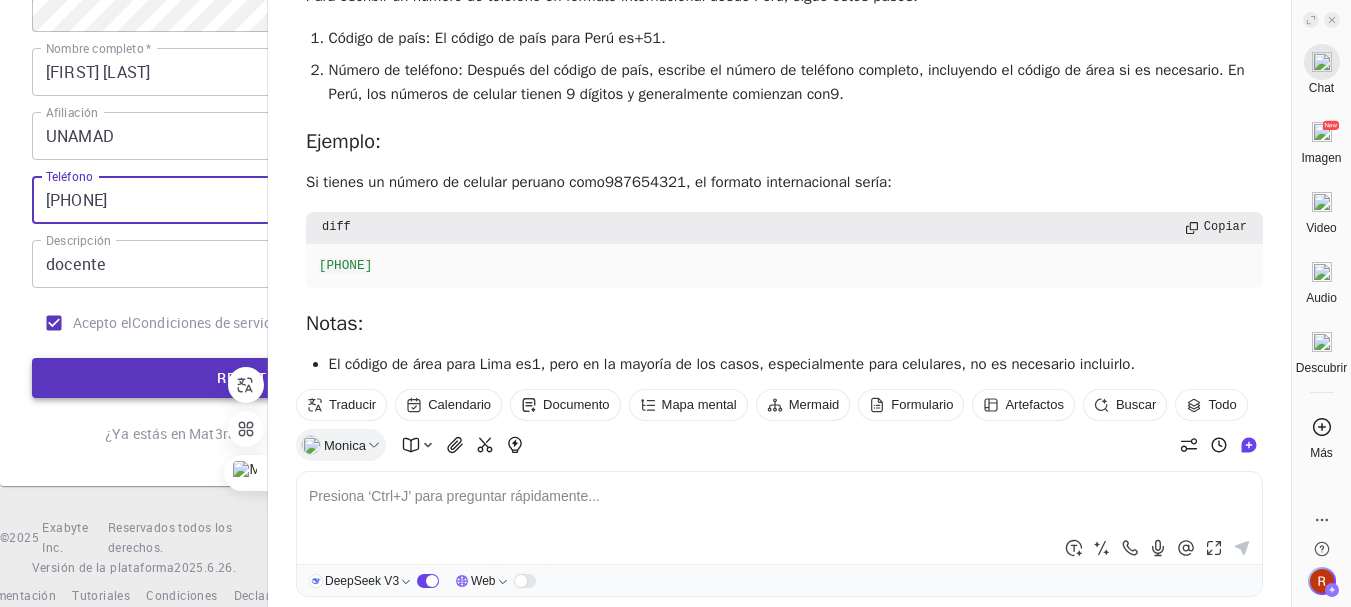click on "REGISTRO" at bounding box center (252, 378) 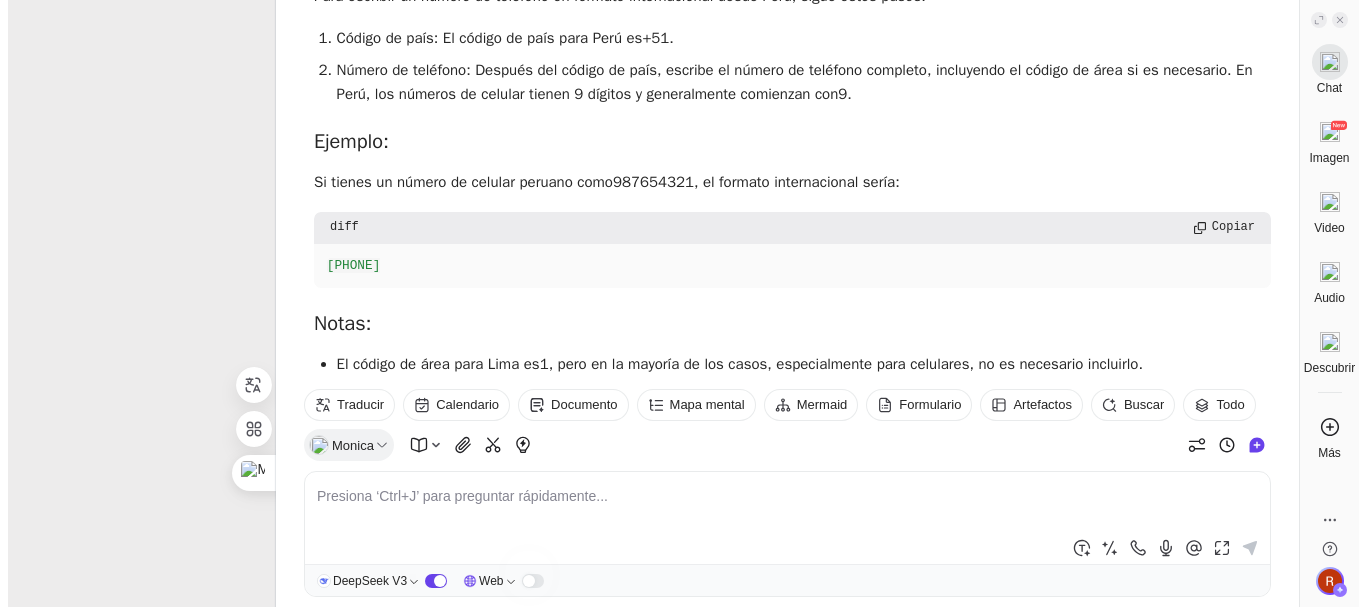 scroll, scrollTop: 0, scrollLeft: 0, axis: both 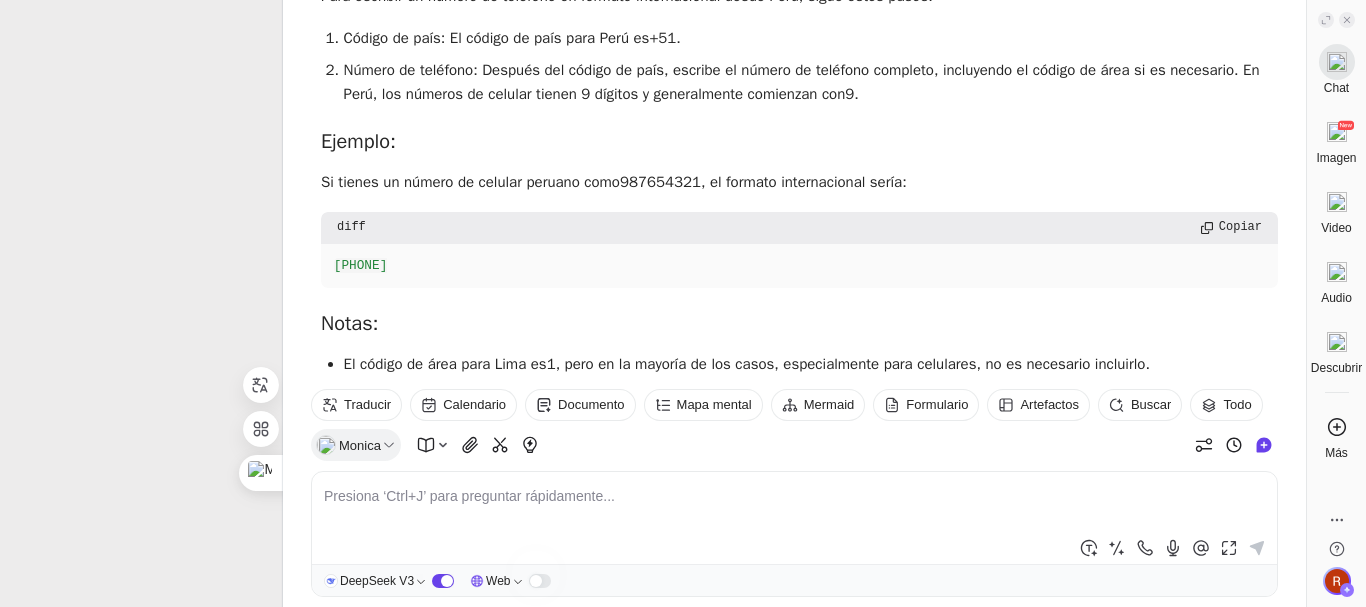 drag, startPoint x: 219, startPoint y: 264, endPoint x: 205, endPoint y: 236, distance: 31.304953 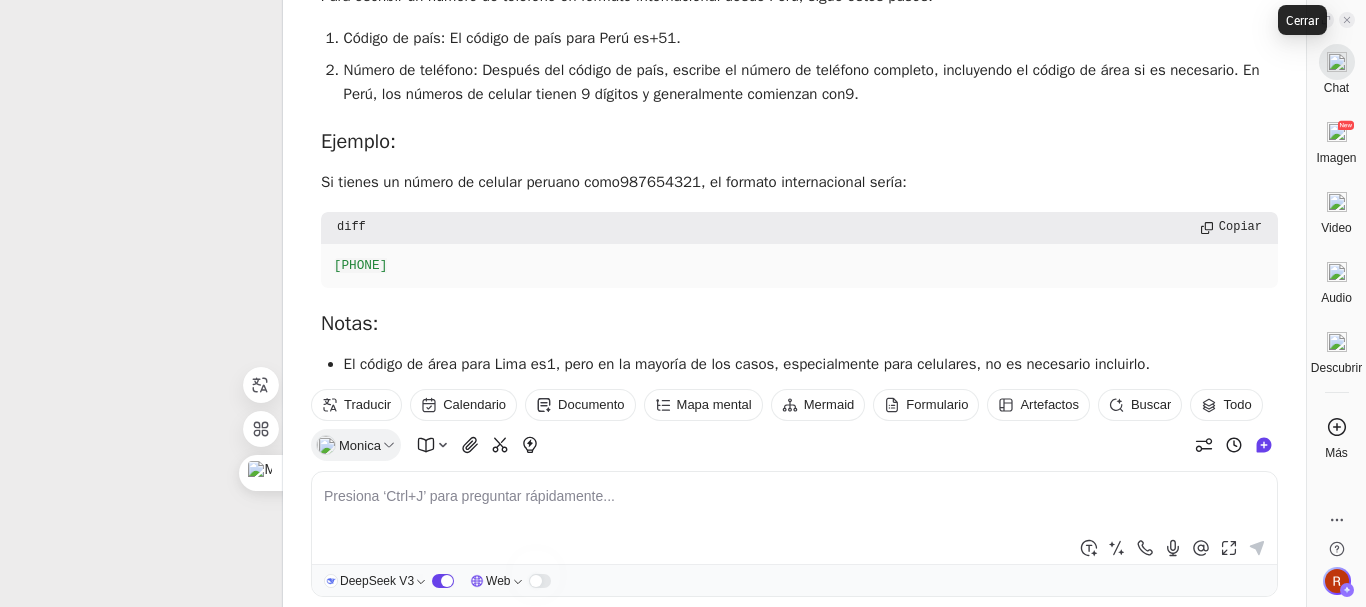 click 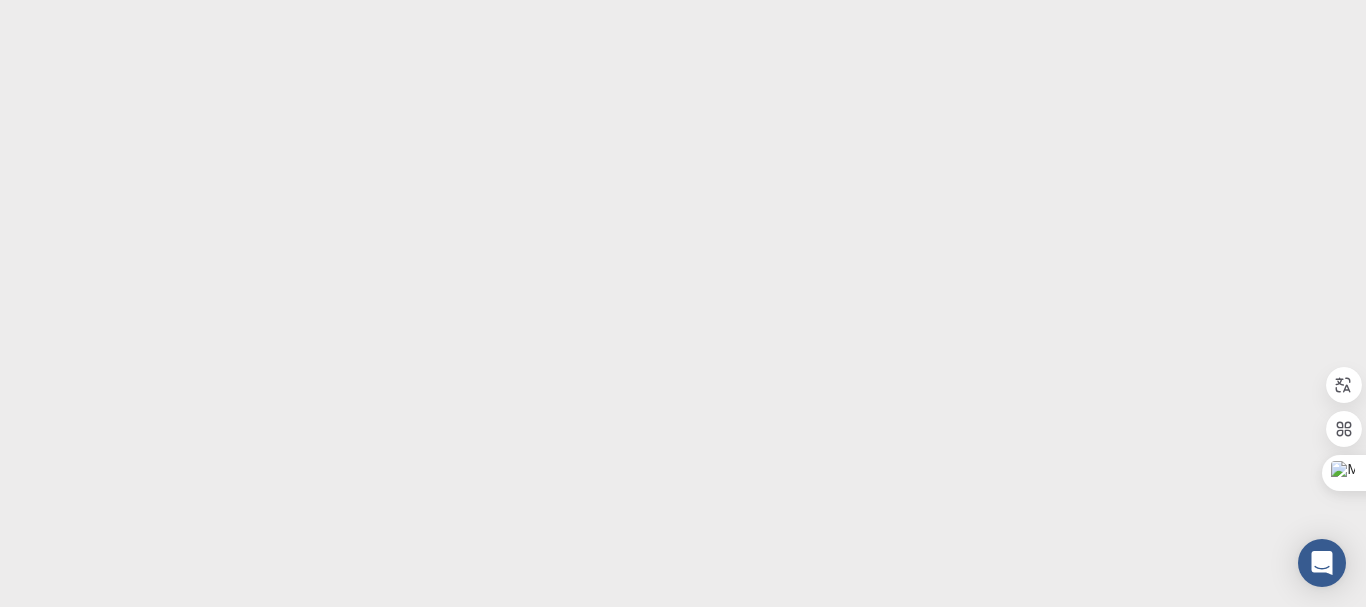 click on "Texto original Valora esta traducción Tu opinión servirá para ayudar a mejorar el Traductor de Google" at bounding box center (683, 303) 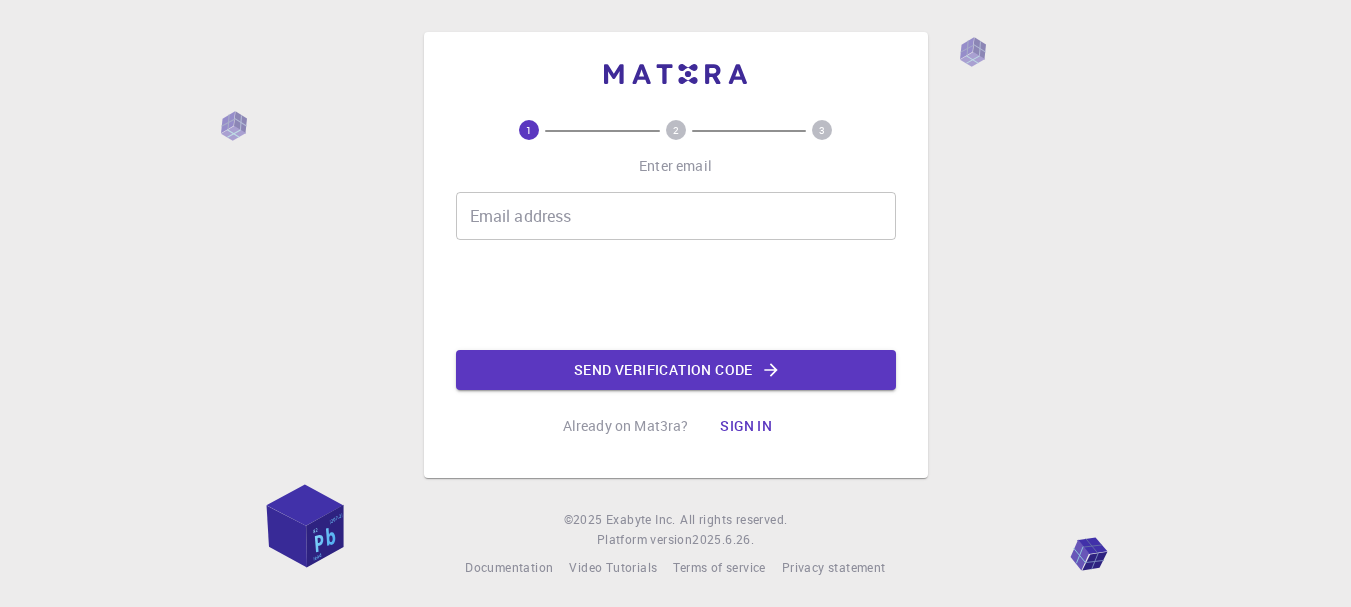 drag, startPoint x: 0, startPoint y: 0, endPoint x: 508, endPoint y: 203, distance: 547.0585 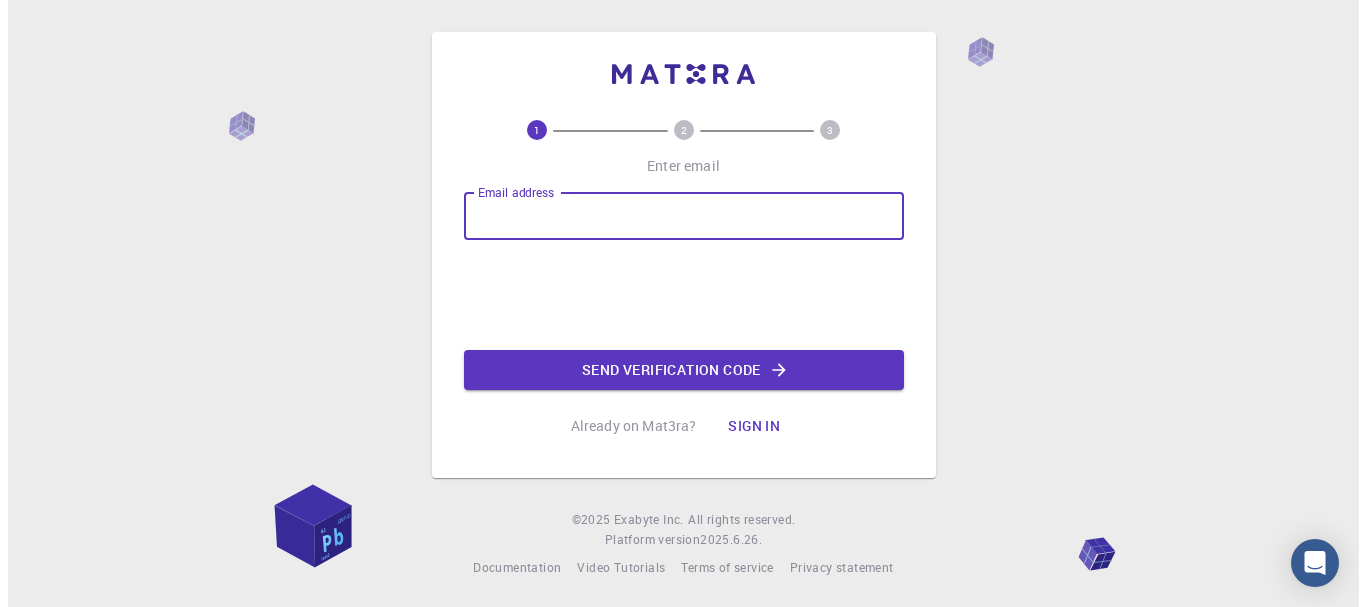 scroll, scrollTop: 0, scrollLeft: 0, axis: both 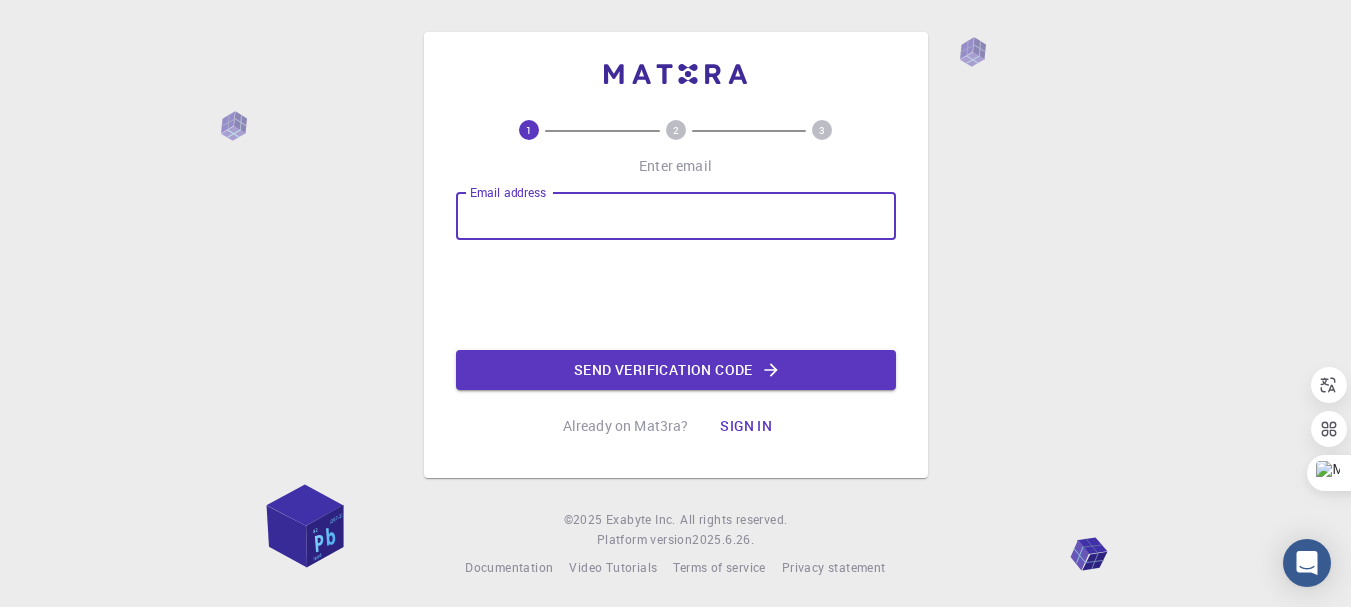 type on "[EMAIL]" 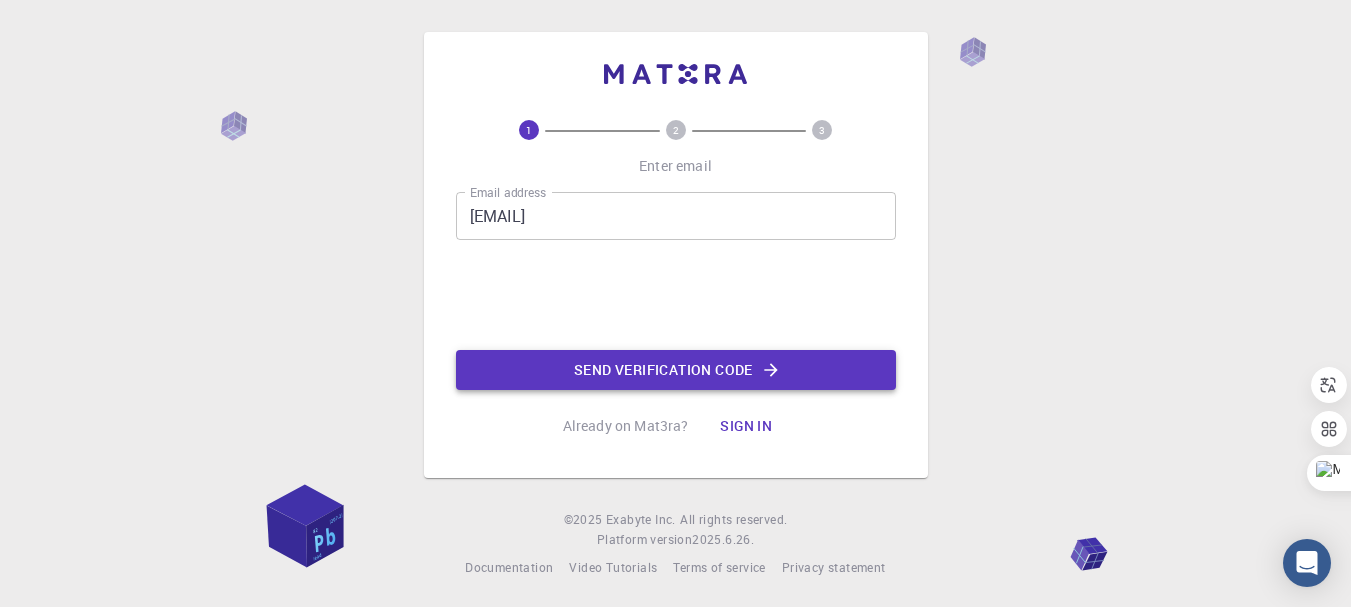 click on "Send verification code" 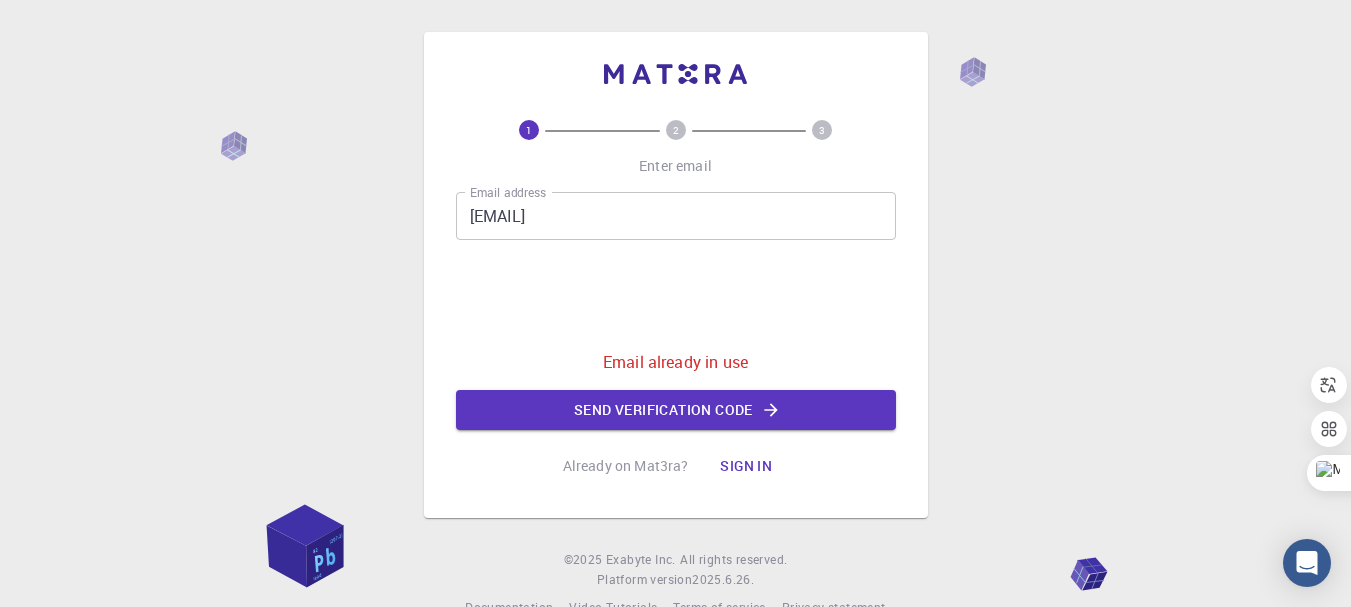 click on "1 2 3 Enter email Email address [EMAIL] Email address Email already in use Send verification code Already on Mat3ra? Sign in © 2025 Exabyte Inc. All rights reserved. Platform version 2025.6.26 . Documentation Video Tutorials Terms of service Privacy statement" at bounding box center [675, 325] 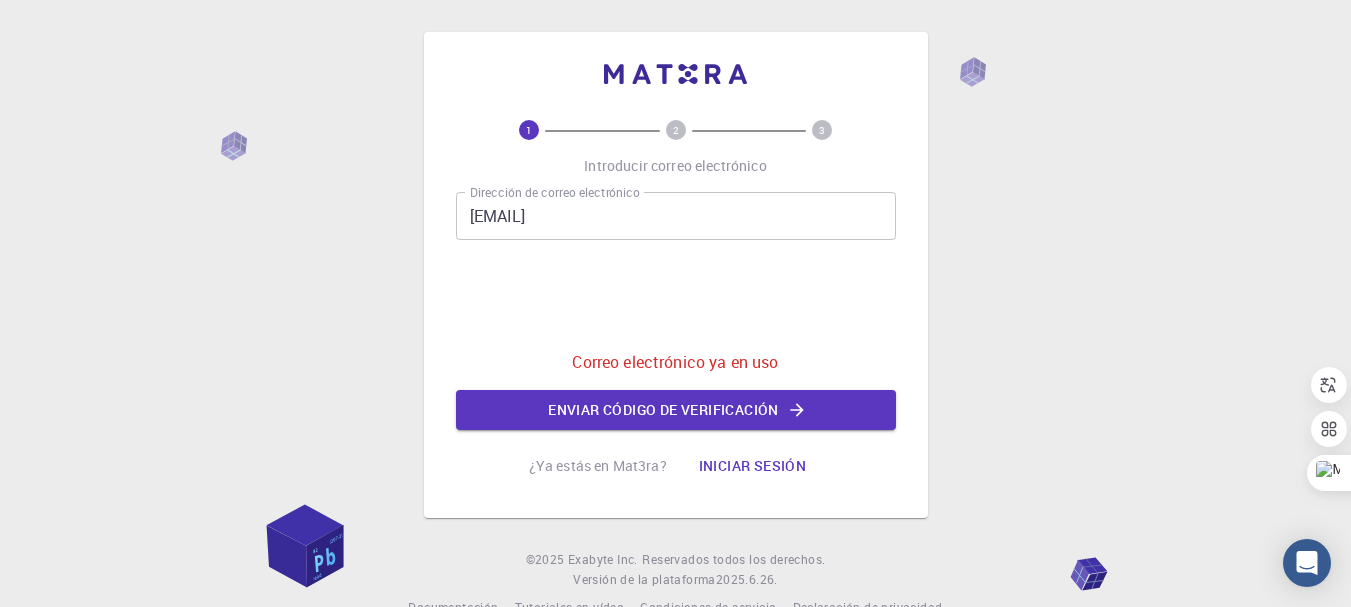 click on "1 2 3 Introducir correo electrónico Dirección de correo electrónico [EMAIL] Dirección de correo electrónico Correo electrónico ya en uso Enviar código de verificación ¿Ya estás en Mat3ra? Iniciar sesión © 2025 Exabyte Inc. Reservados todos los derechos. Versión de la plataforma 2025.6.26 . Documentación Tutoriales en vídeo Condiciones de servicio Declaración de privacidad" at bounding box center (675, 325) 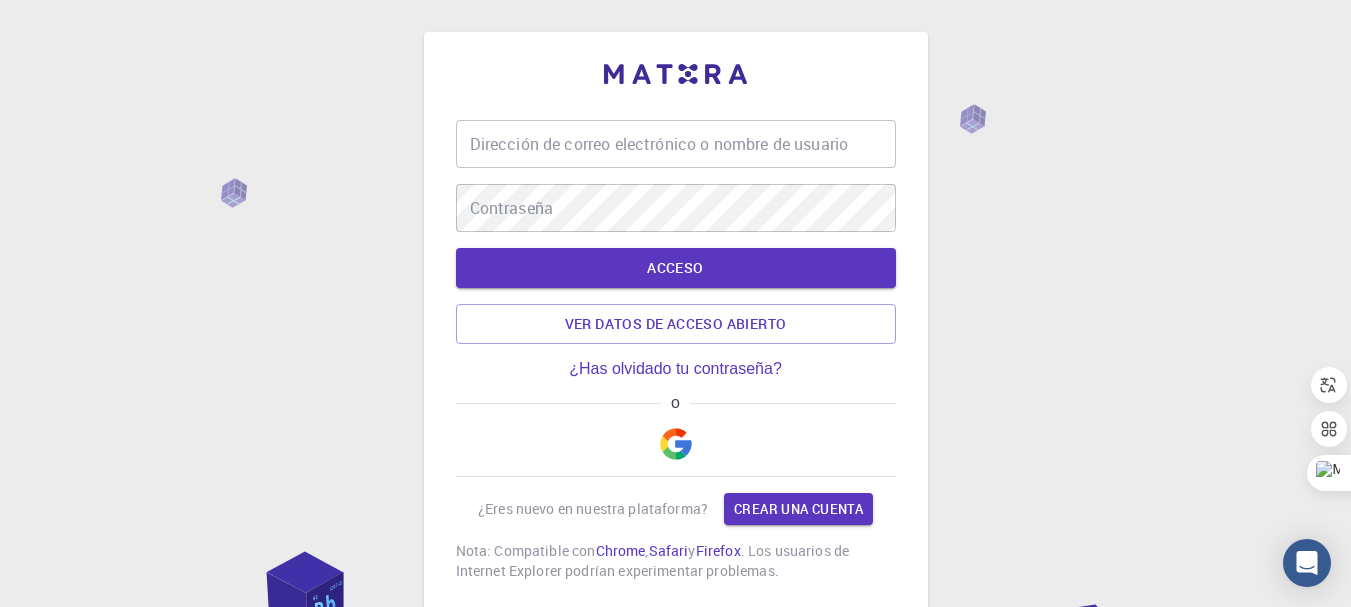 type on "[EMAIL]" 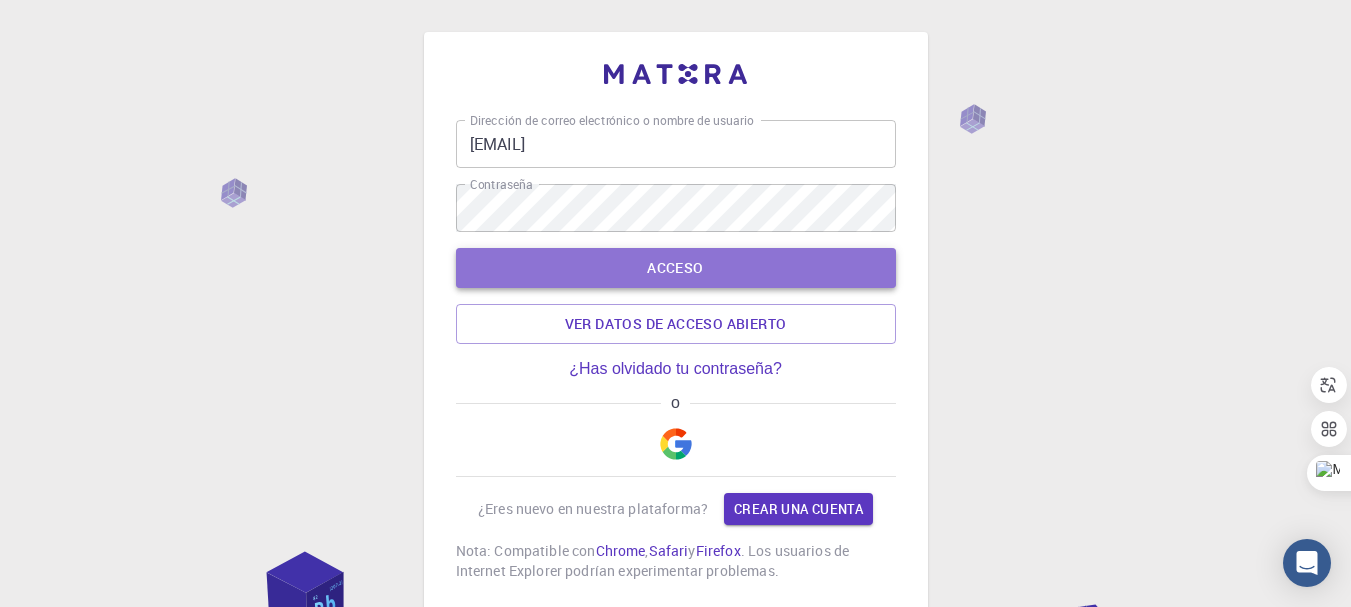 click on "ACCESO" at bounding box center (675, 267) 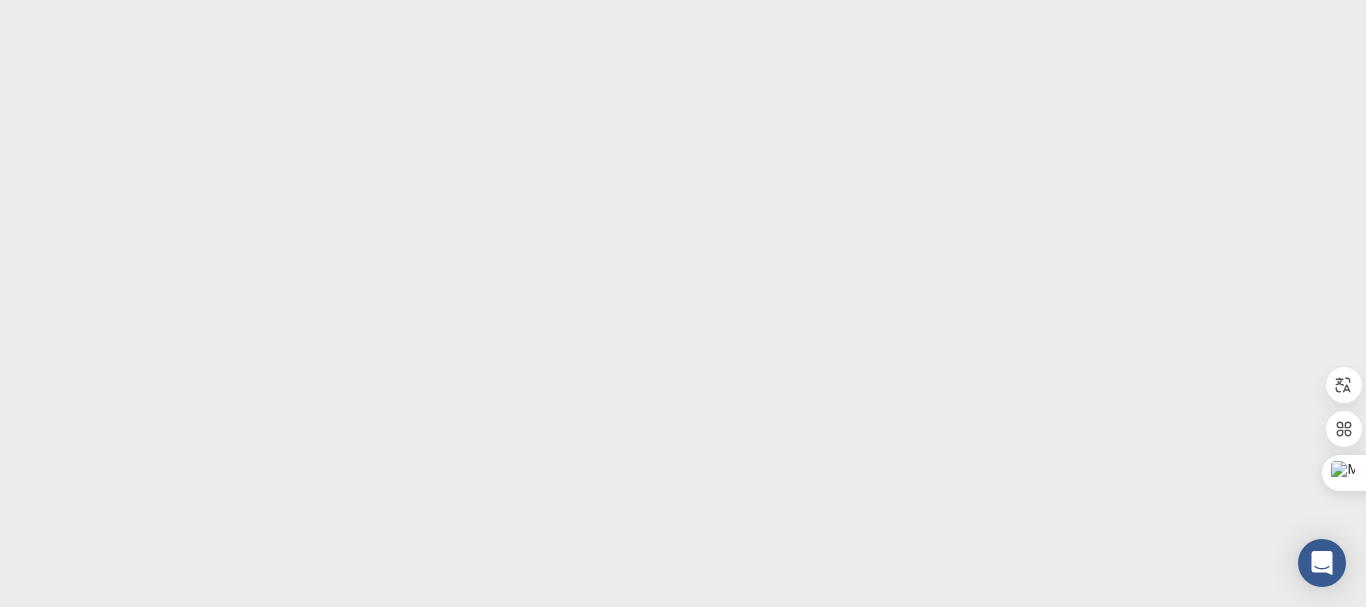 click on "Texto original Valora esta traducción Tu opinión servirá para ayudar a mejorar el Traductor de Google" at bounding box center (683, 303) 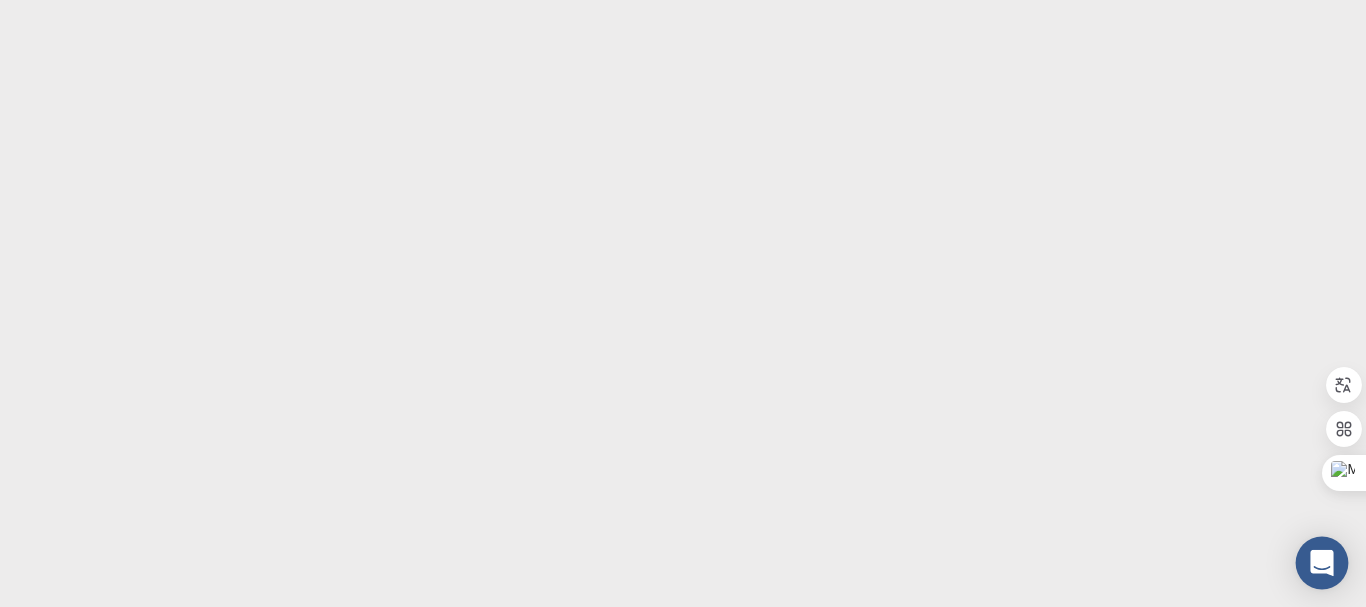 click 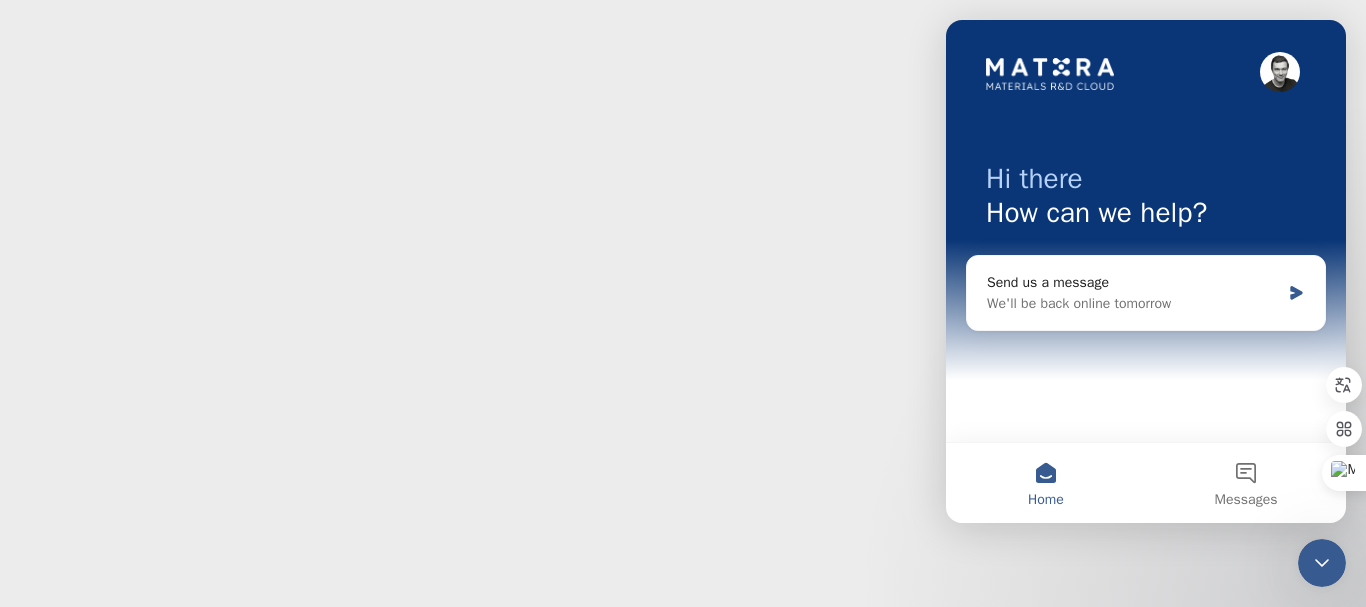 scroll, scrollTop: 0, scrollLeft: 0, axis: both 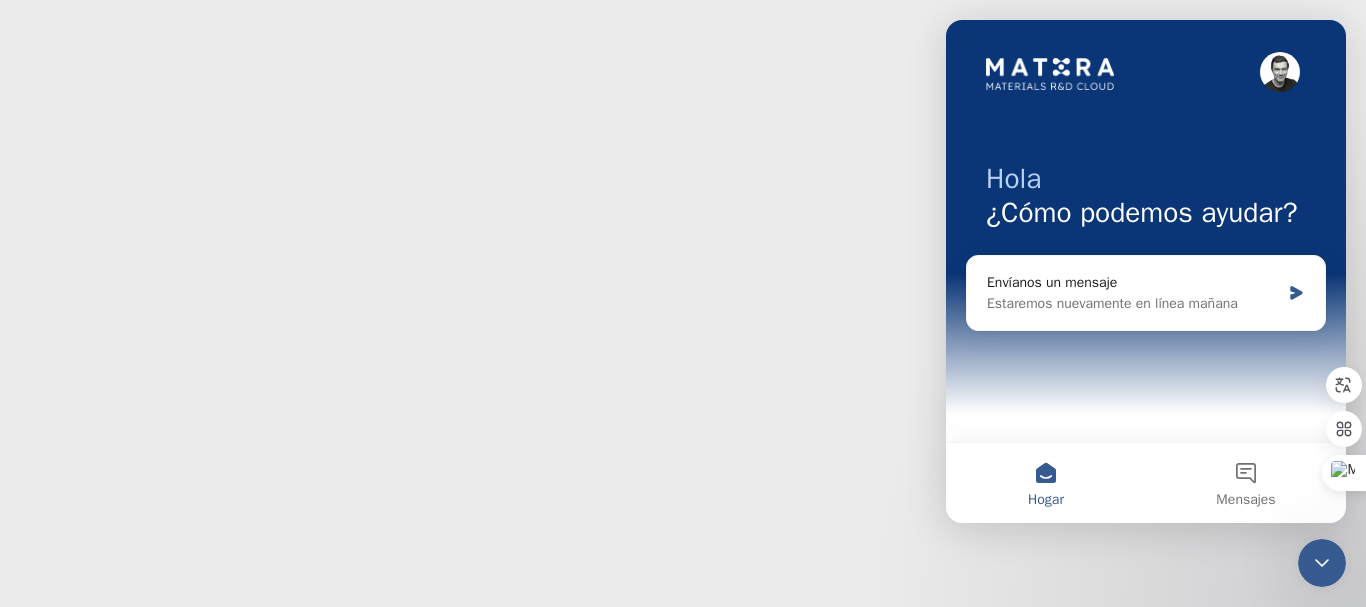 click on "Texto original Valora esta traducción Tu opinión servirá para ayudar a mejorar el Traductor de Google" at bounding box center (683, 303) 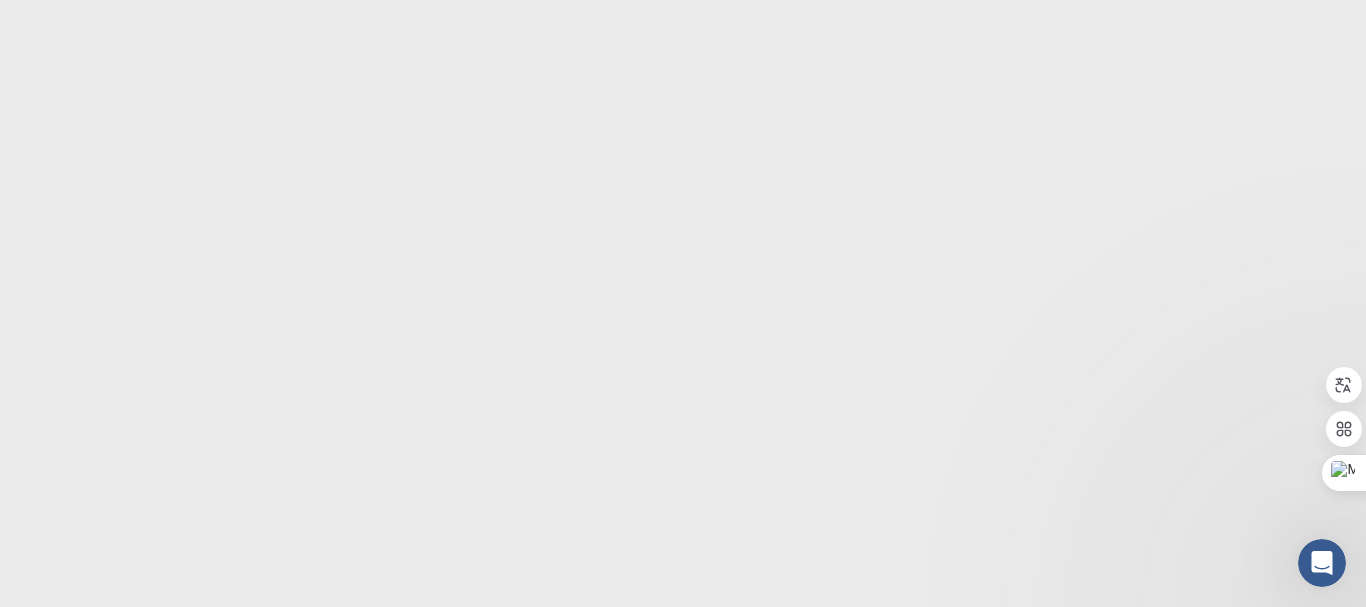 scroll, scrollTop: 0, scrollLeft: 0, axis: both 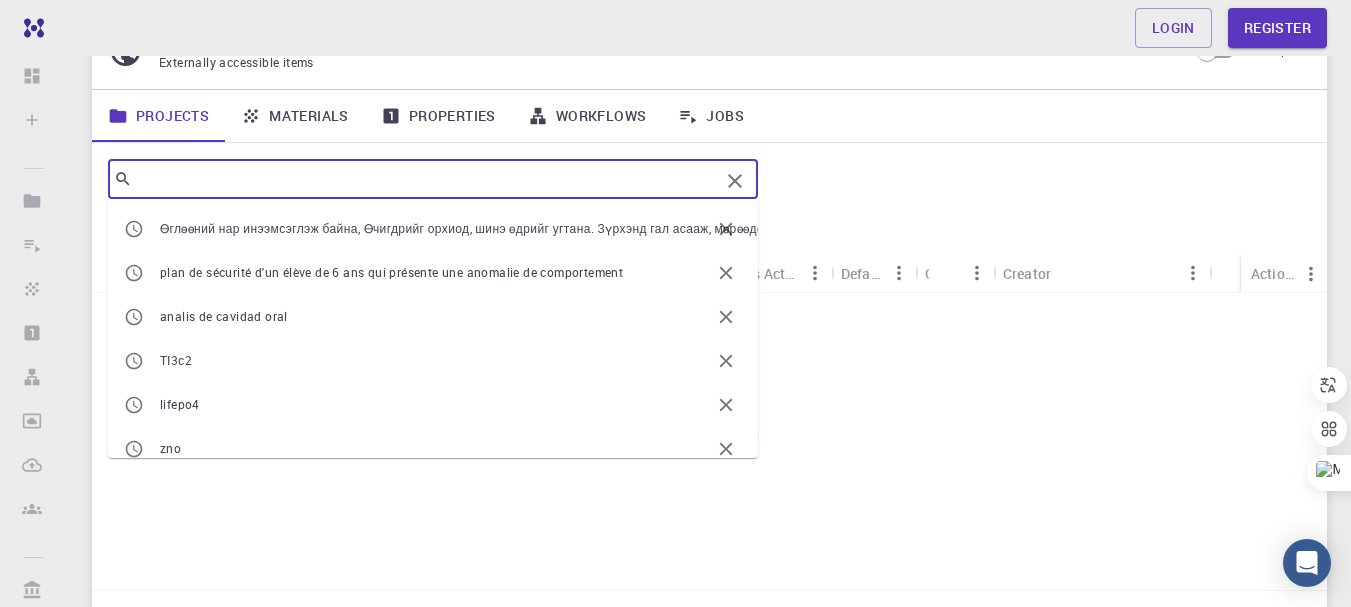 click at bounding box center [425, 179] 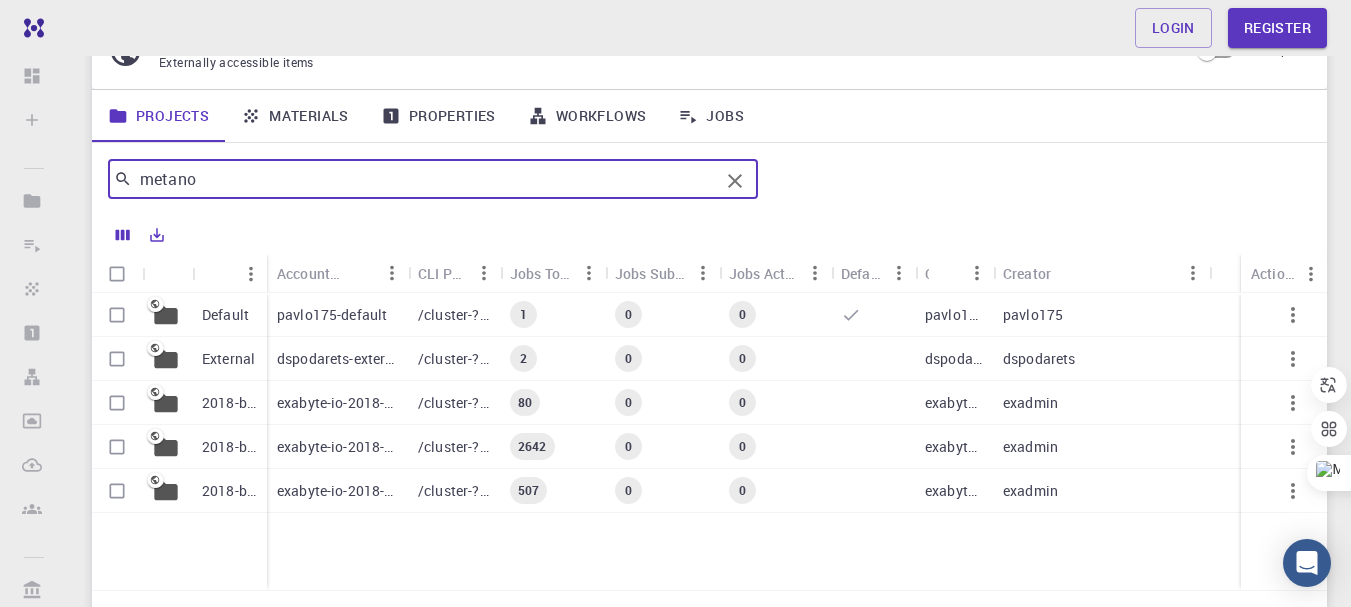 type on "metano" 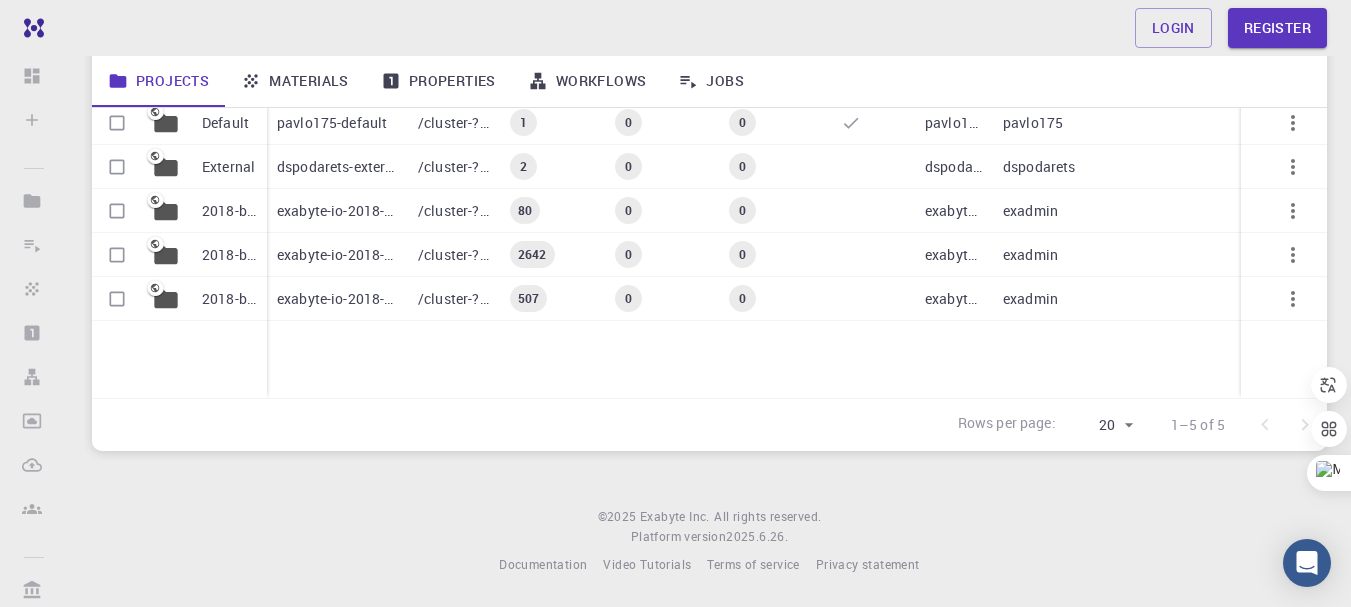 scroll, scrollTop: 91, scrollLeft: 0, axis: vertical 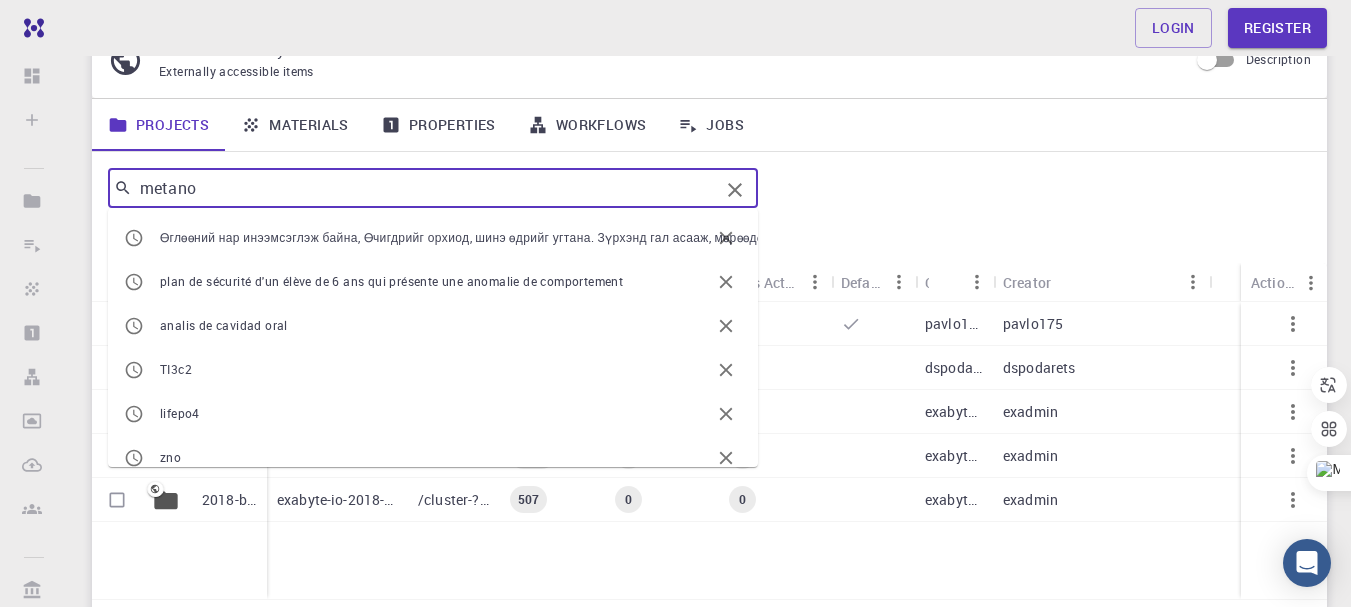click on "metano" at bounding box center [425, 188] 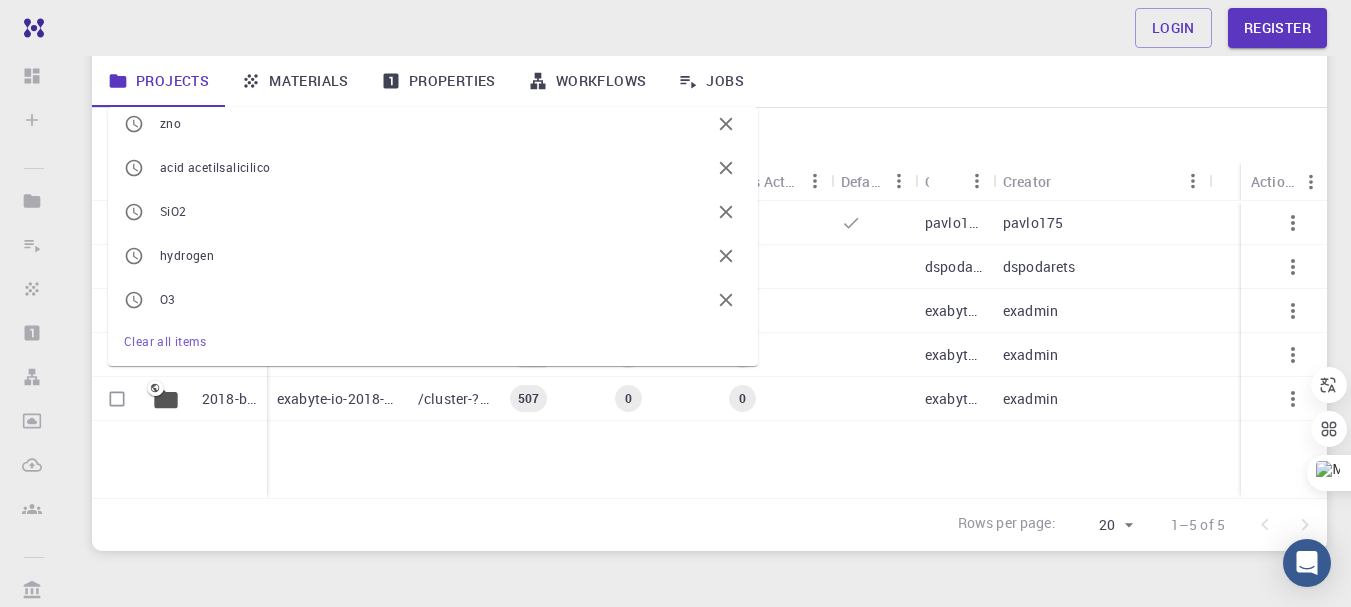 scroll, scrollTop: 291, scrollLeft: 0, axis: vertical 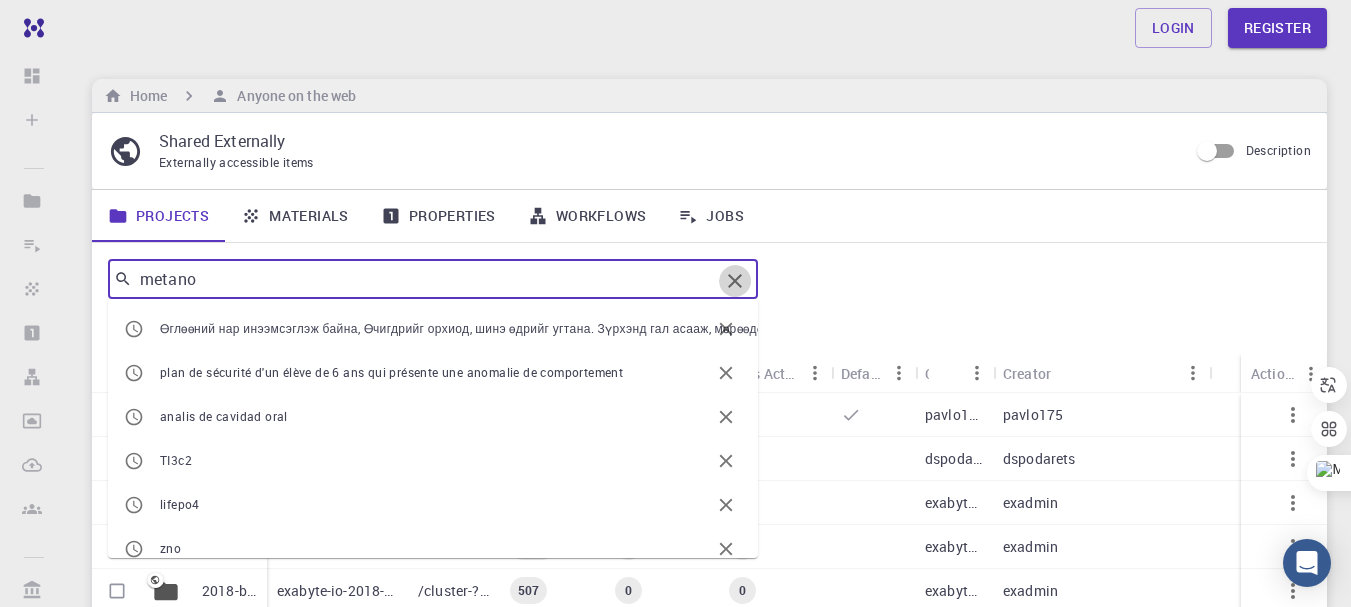 drag, startPoint x: 732, startPoint y: 278, endPoint x: 658, endPoint y: 269, distance: 74.54529 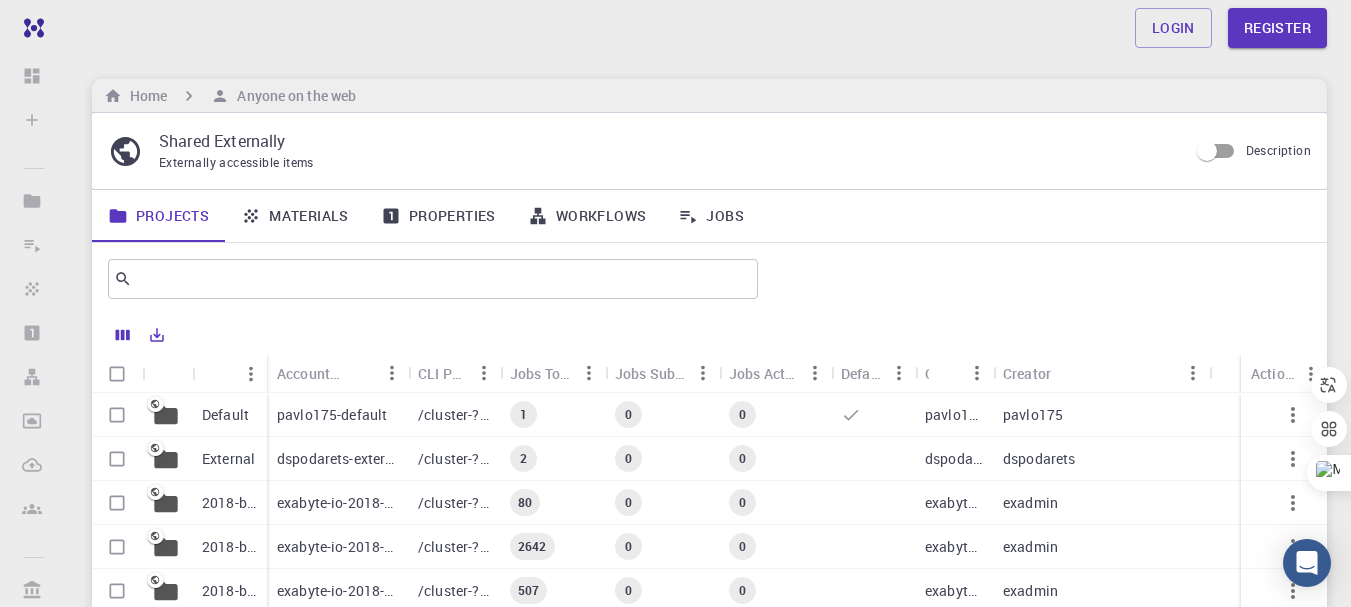 click at bounding box center [1038, 279] 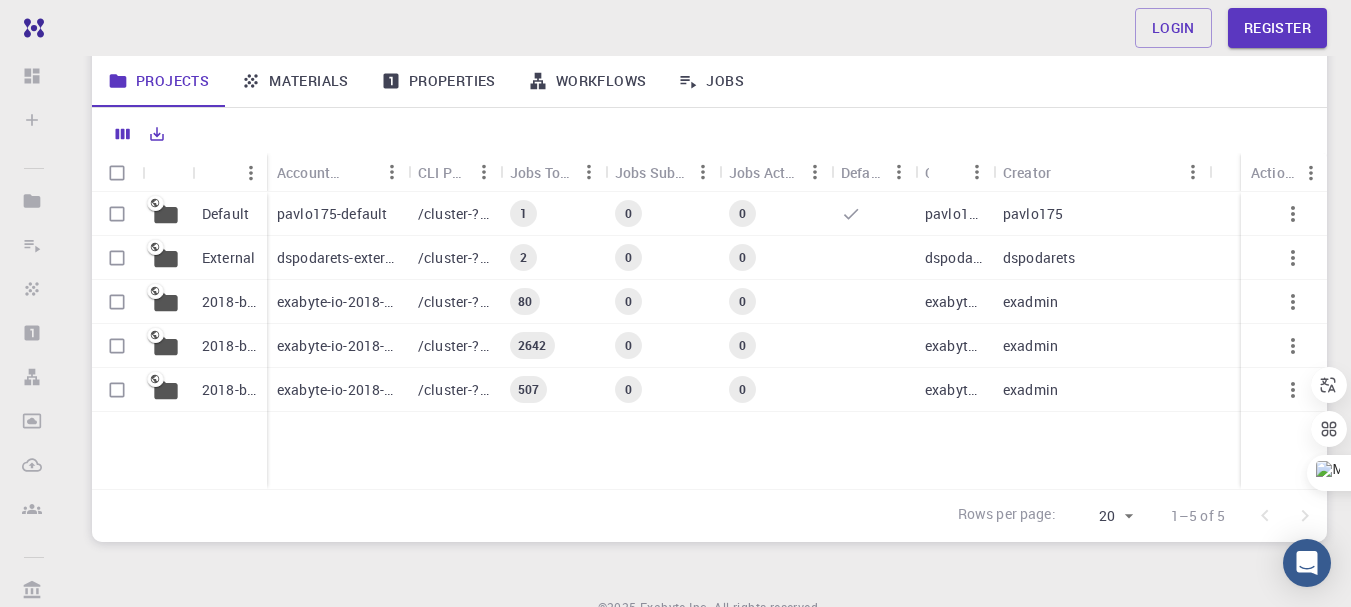 scroll, scrollTop: 0, scrollLeft: 0, axis: both 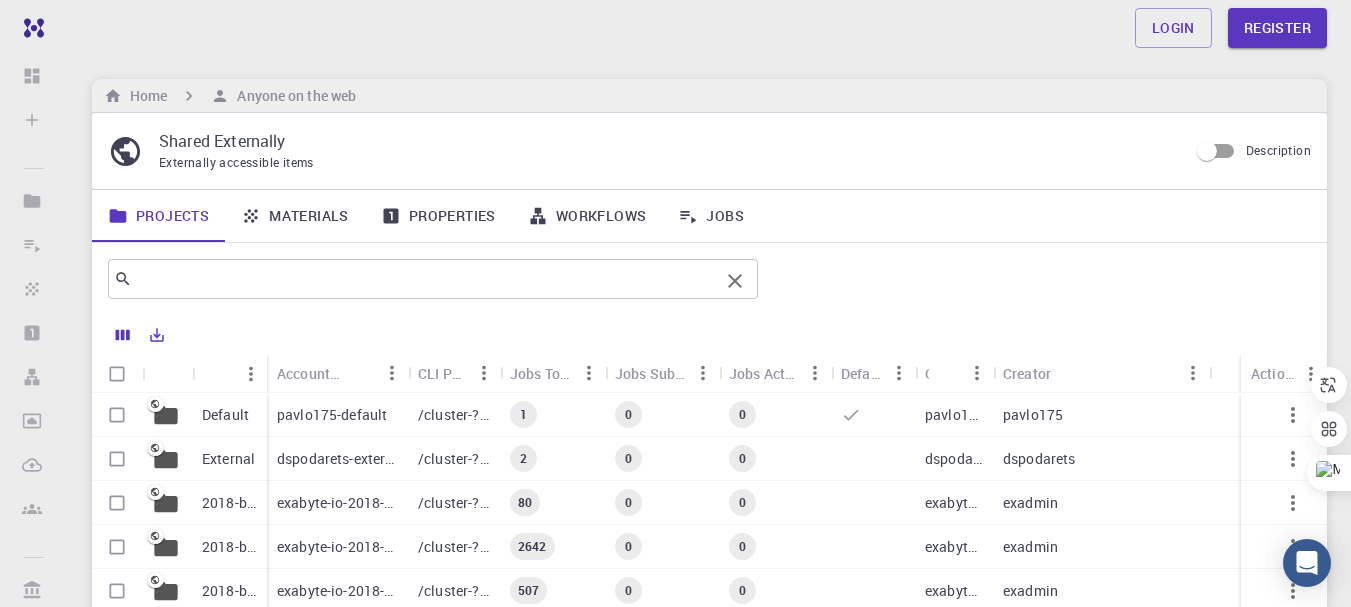 click at bounding box center [425, 279] 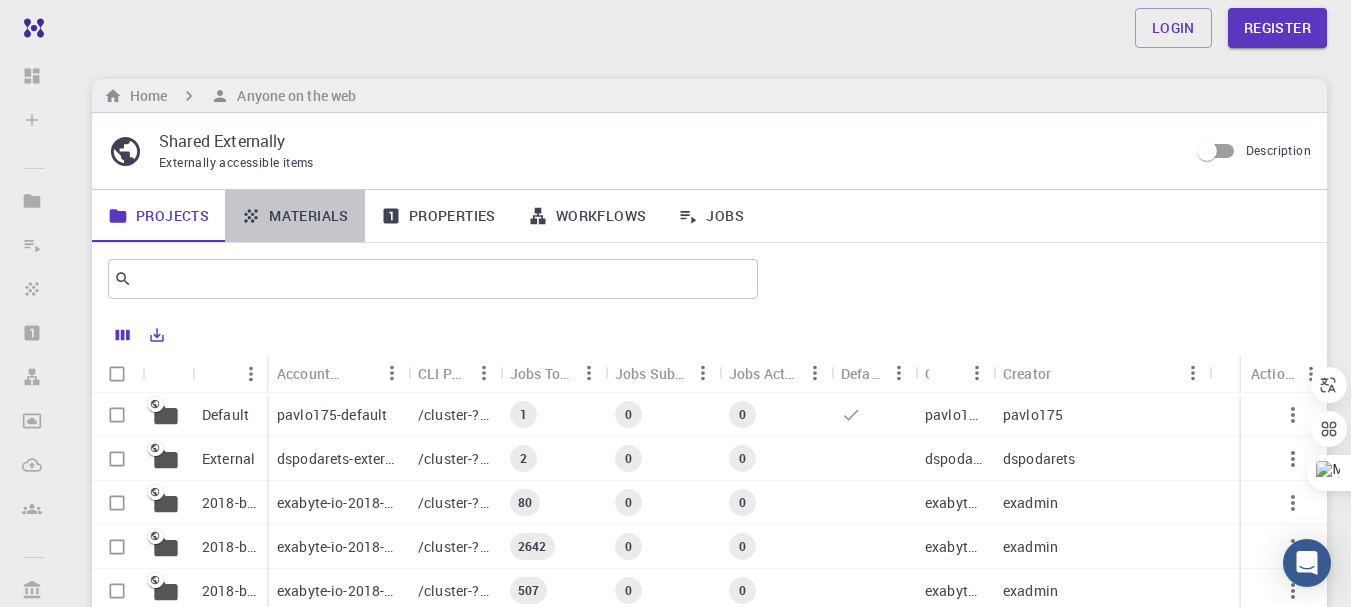 click on "Materials" at bounding box center [295, 216] 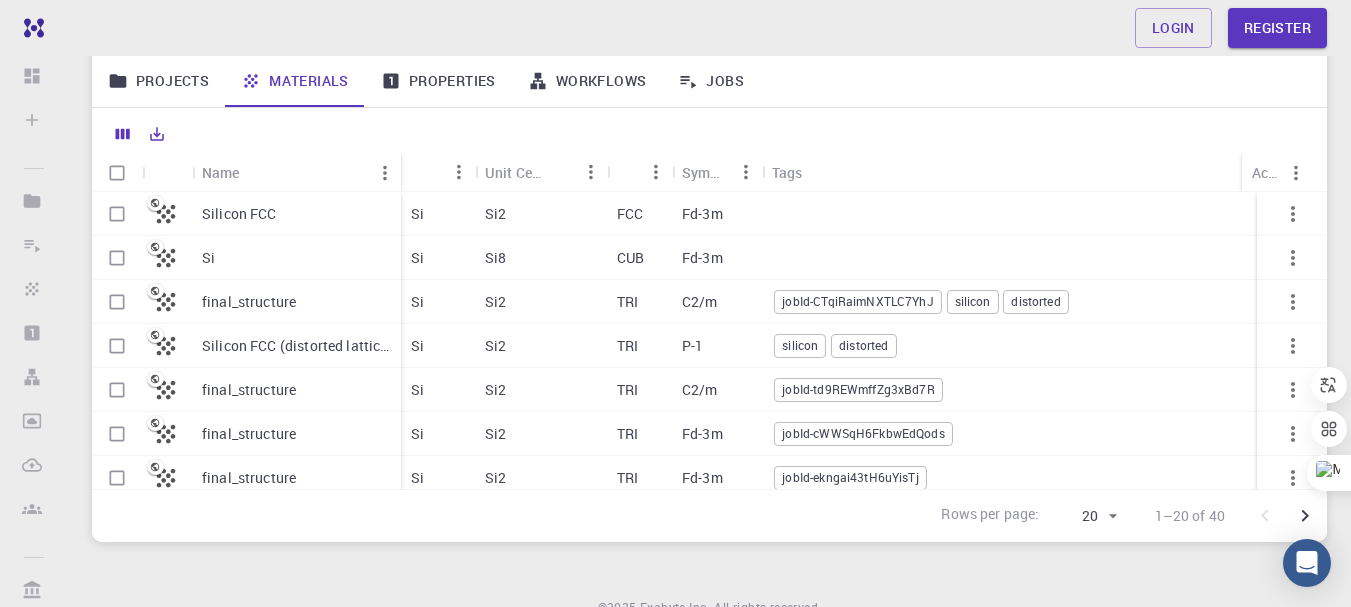 scroll, scrollTop: 0, scrollLeft: 0, axis: both 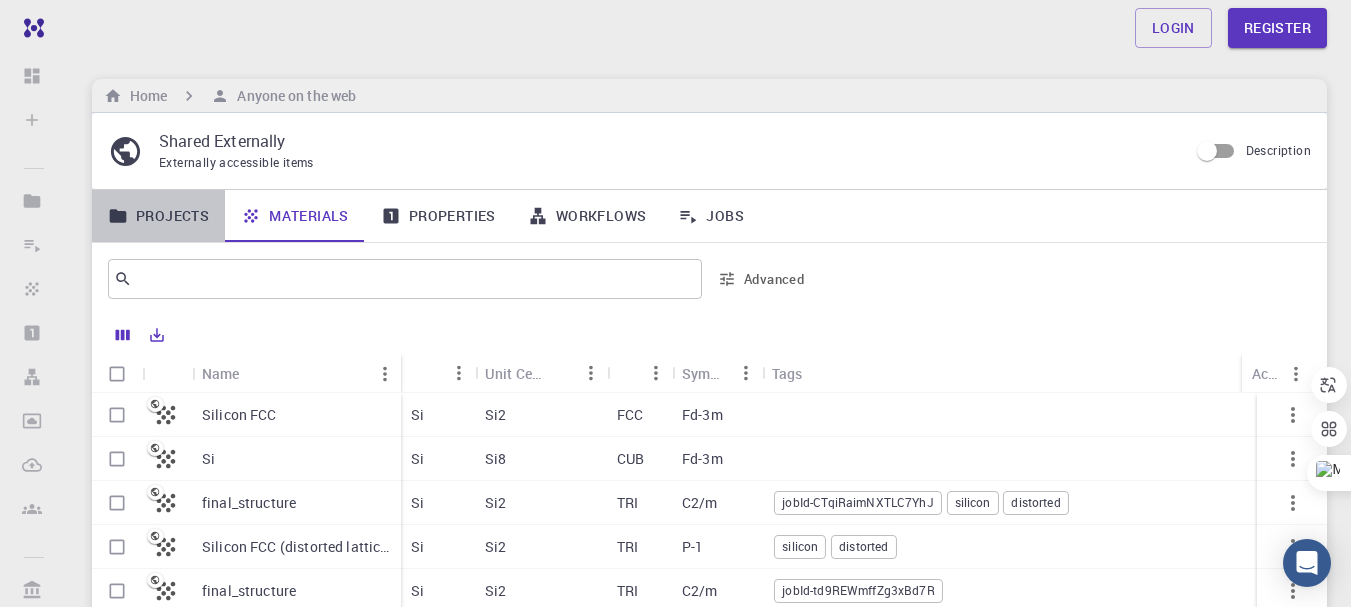 click on "Projects" at bounding box center (158, 216) 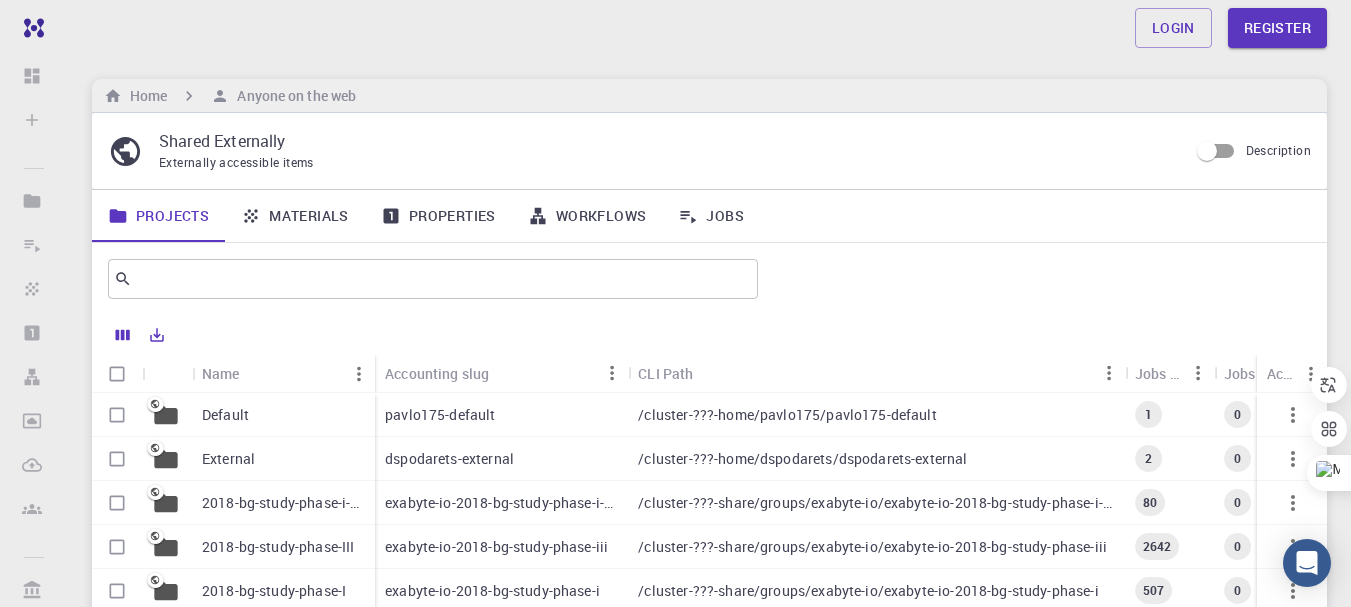 click 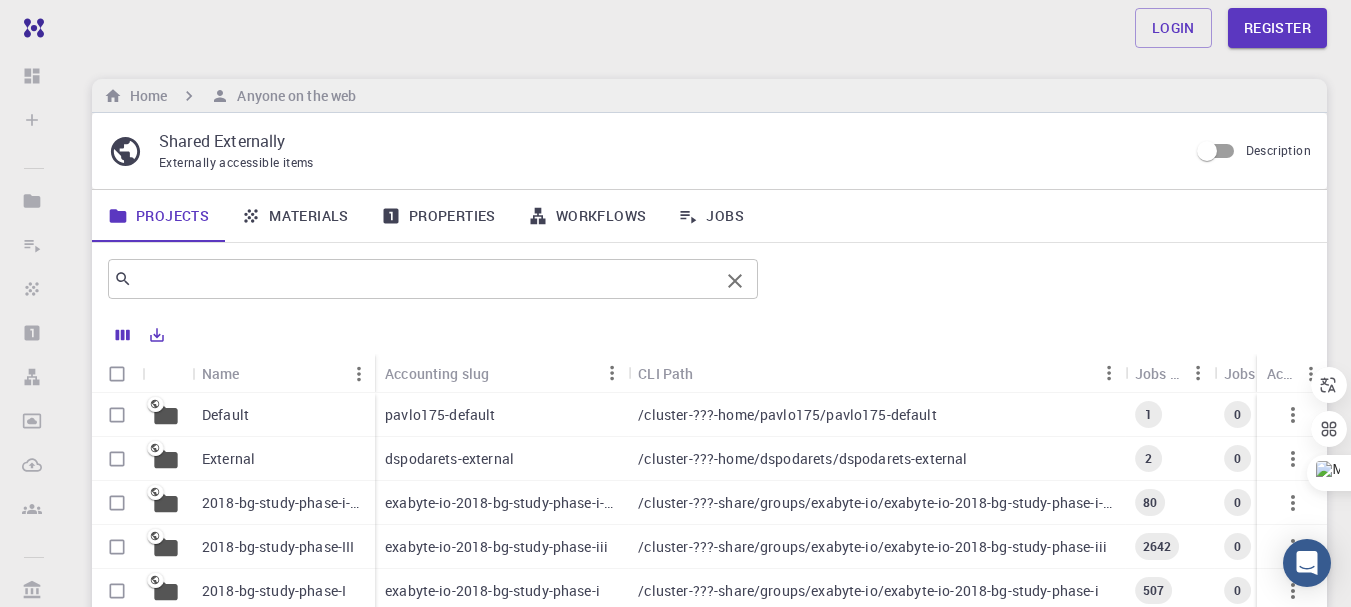 click at bounding box center [425, 279] 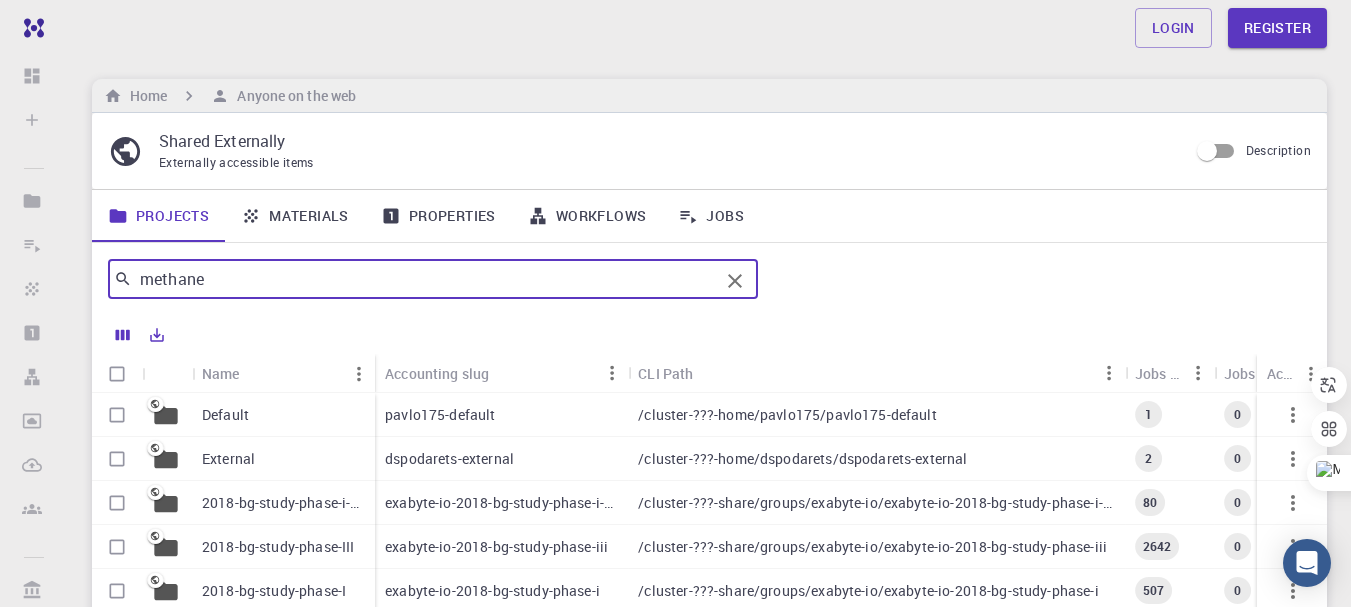 type on "methane" 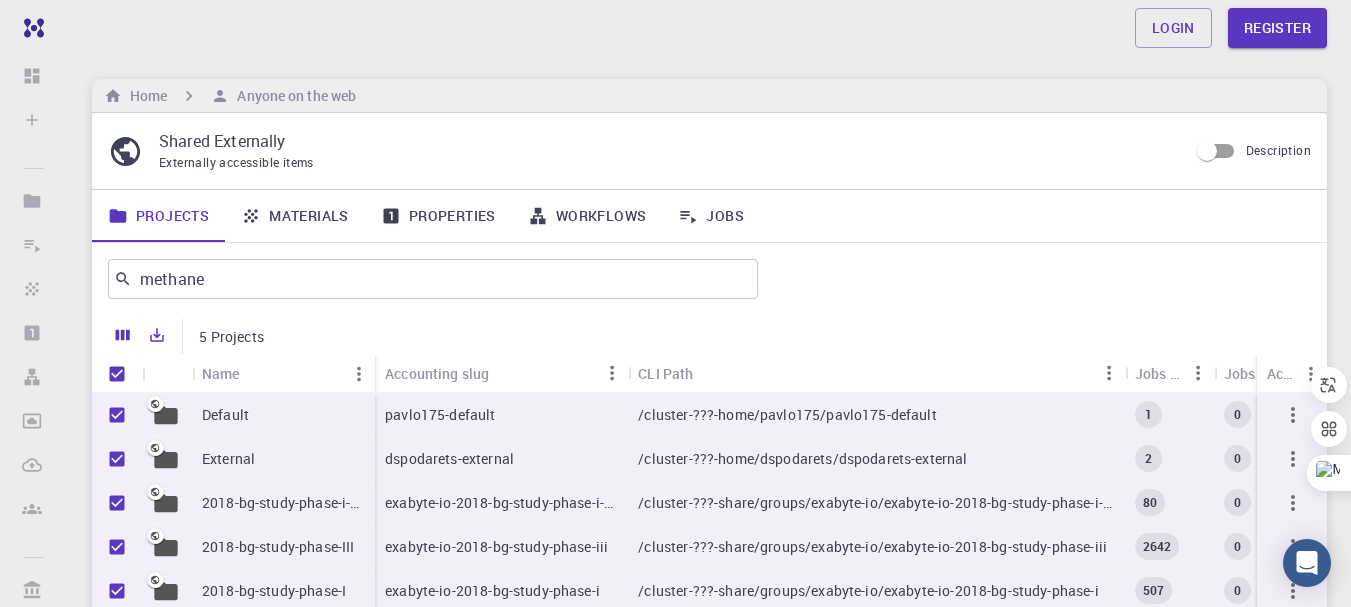 click at bounding box center (117, 374) 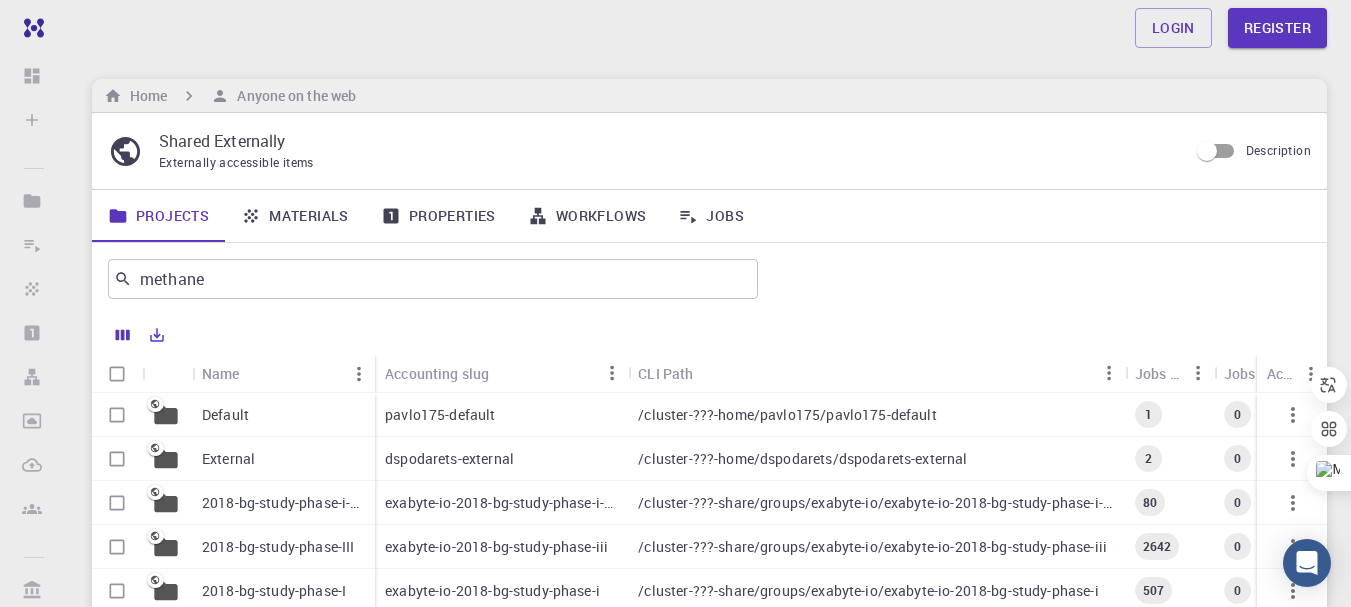 scroll, scrollTop: 100, scrollLeft: 0, axis: vertical 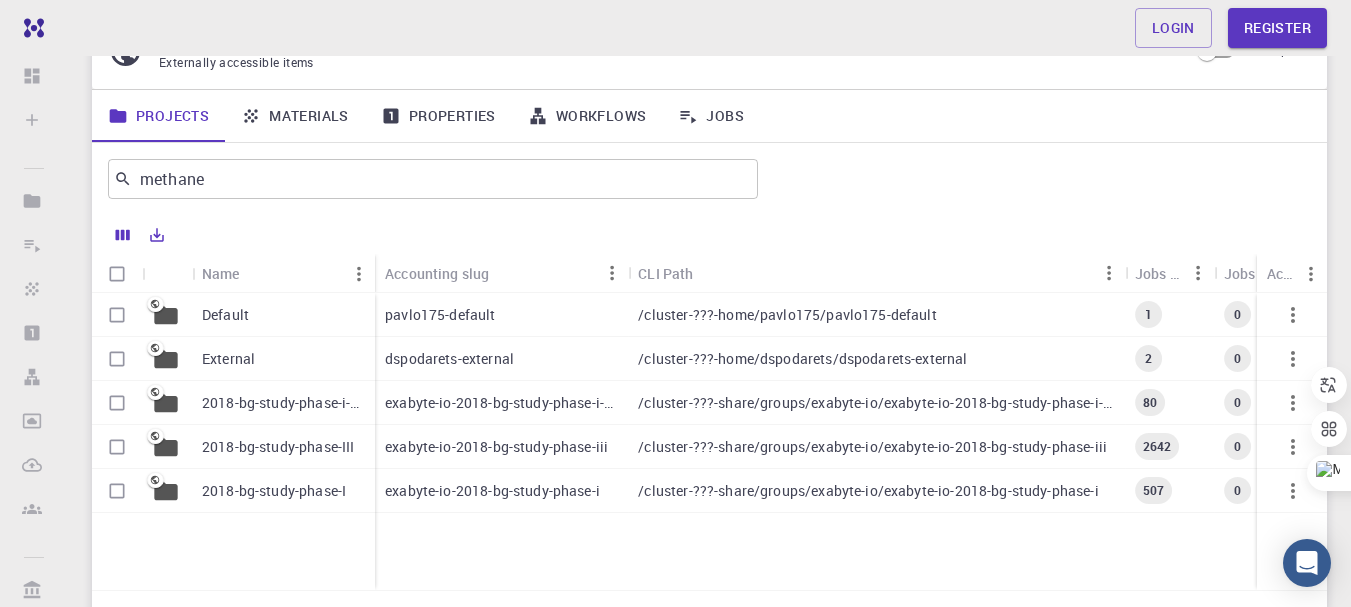 click at bounding box center (117, 274) 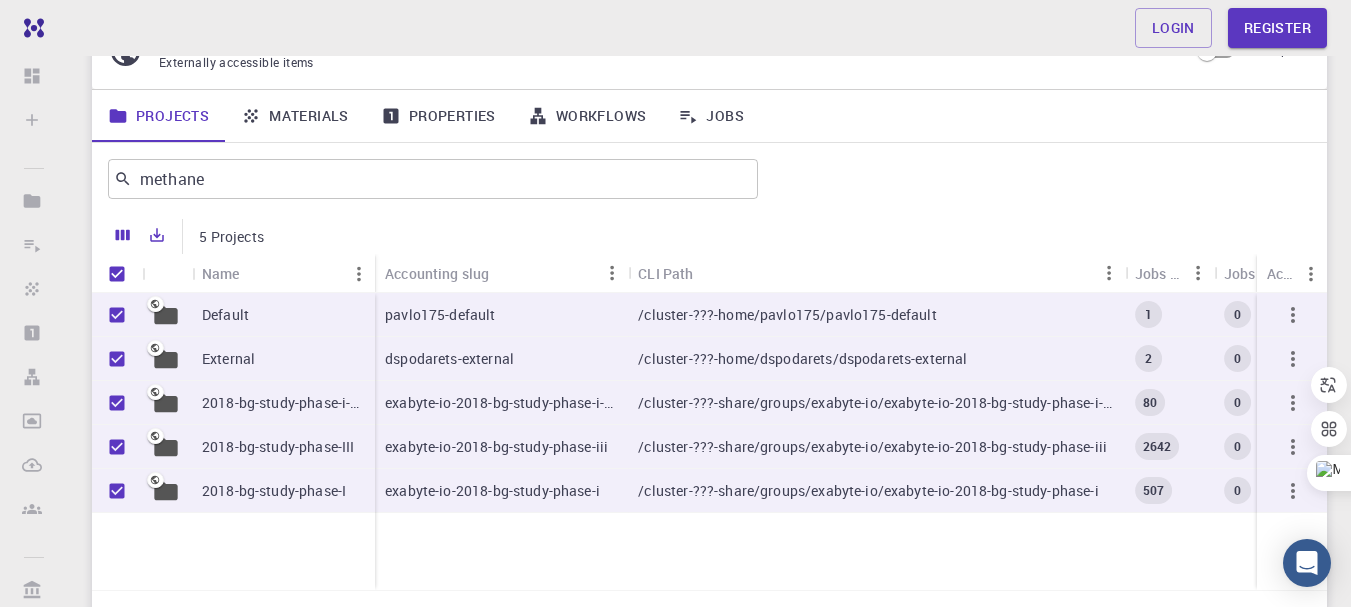 scroll, scrollTop: 0, scrollLeft: 0, axis: both 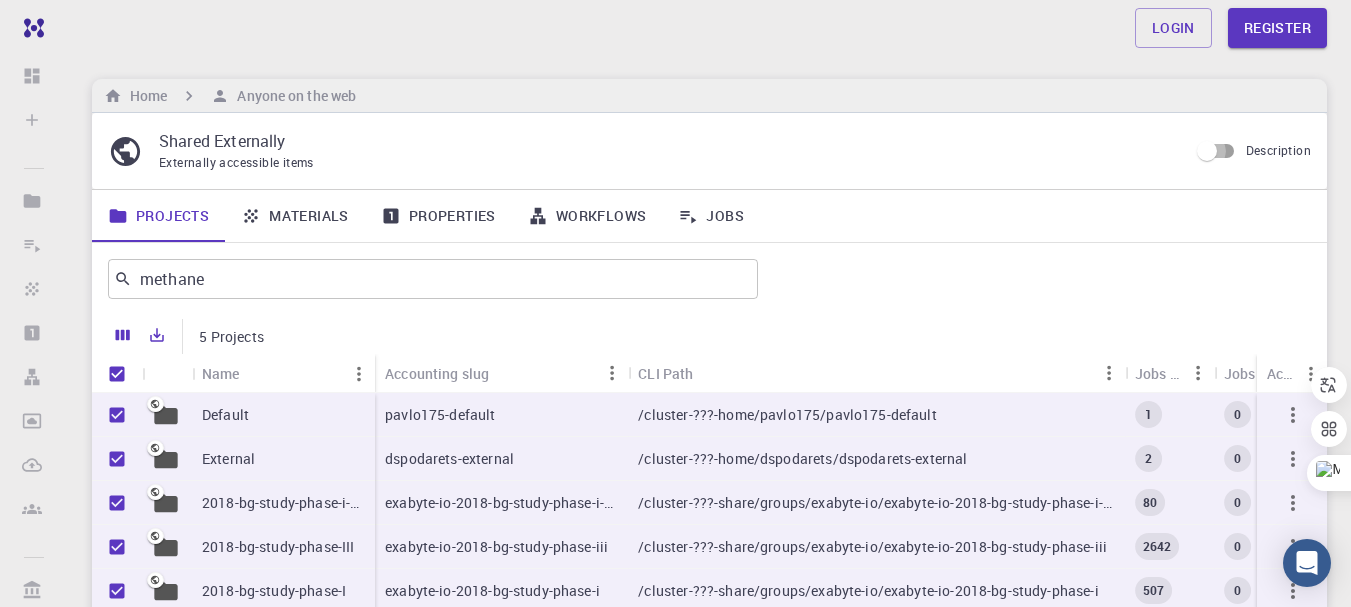 click on "Description" at bounding box center [1207, 151] 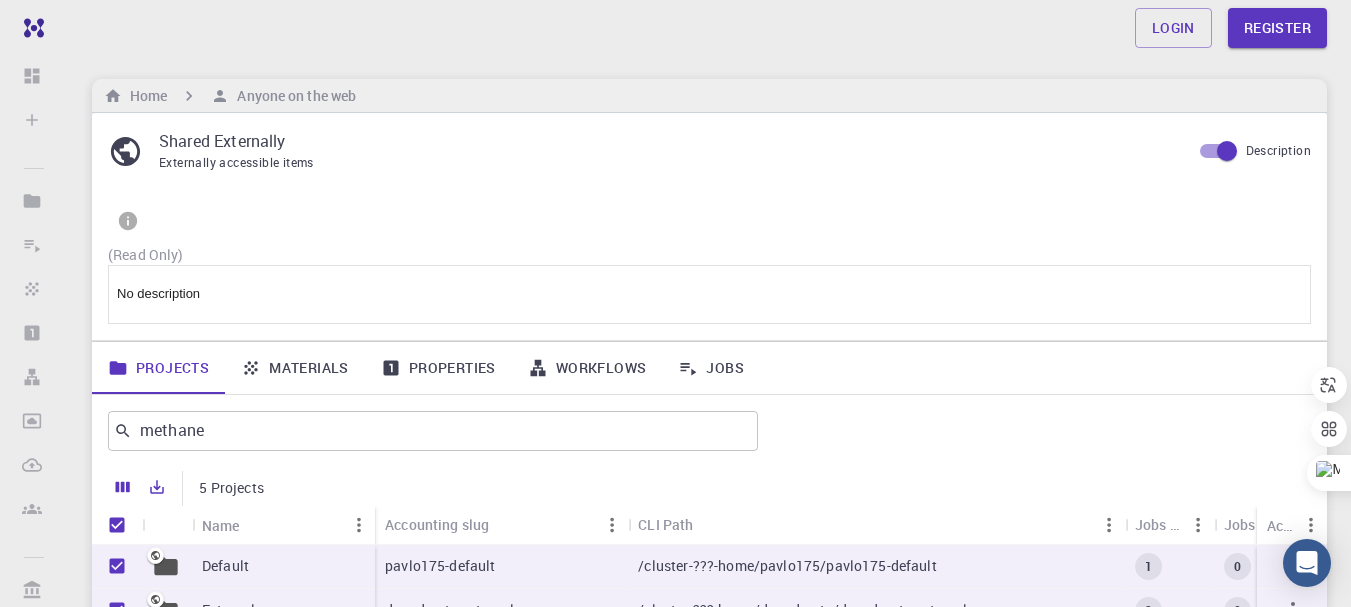 click on "Description" at bounding box center [1227, 151] 